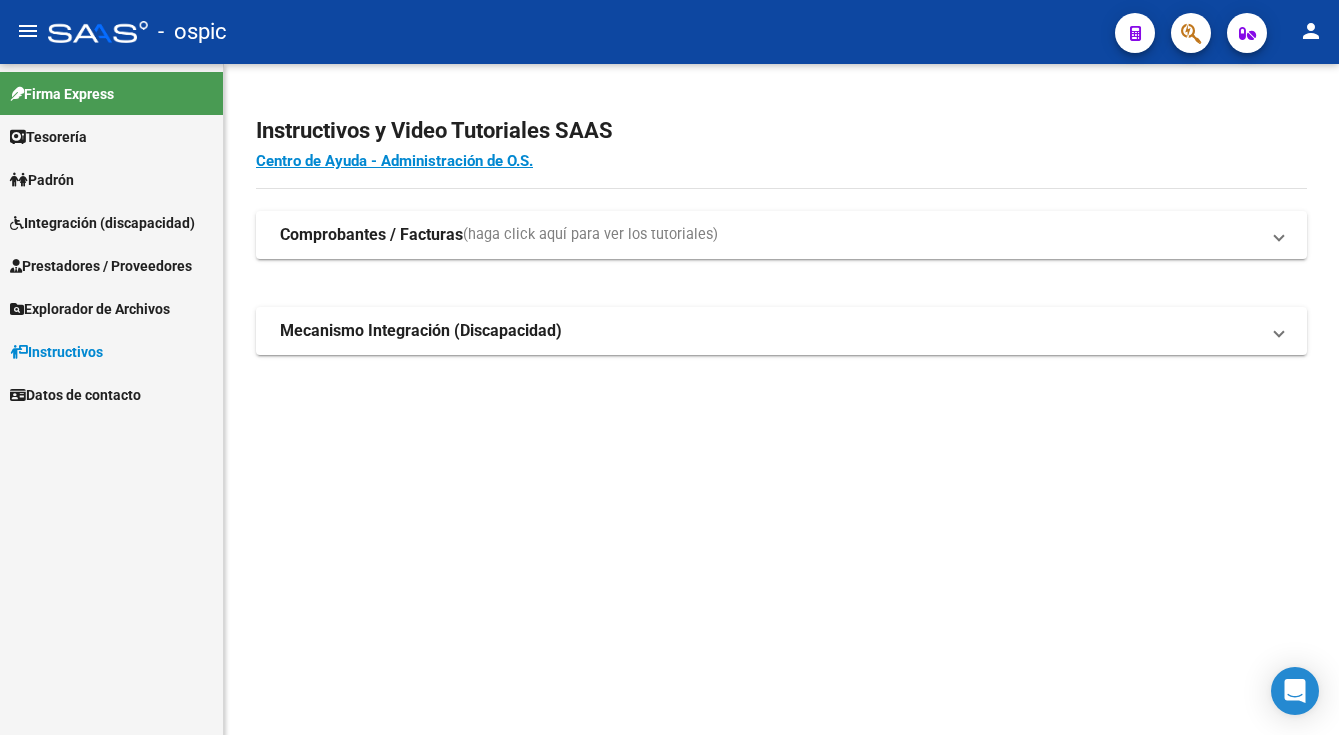 scroll, scrollTop: 0, scrollLeft: 0, axis: both 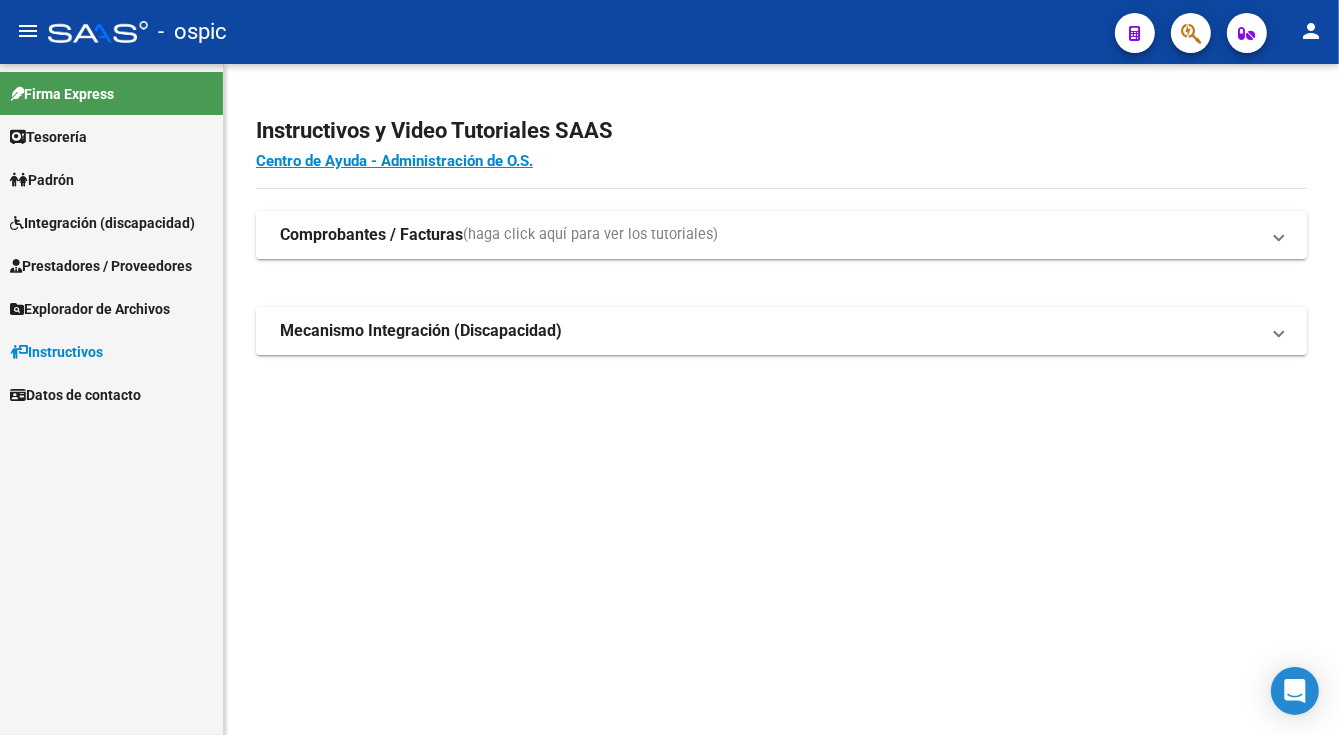 click on "Comprobantes / Facturas" at bounding box center [371, 235] 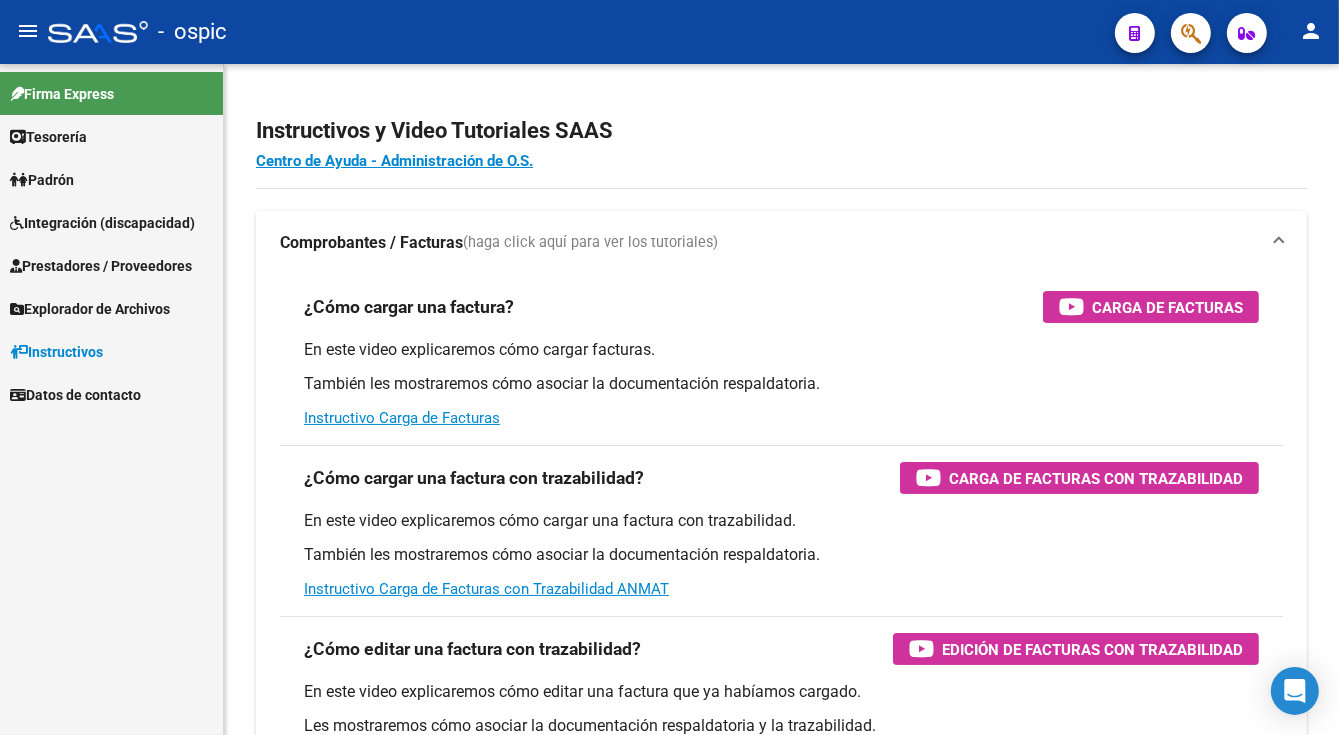 click on "Prestadores / Proveedores" at bounding box center [101, 266] 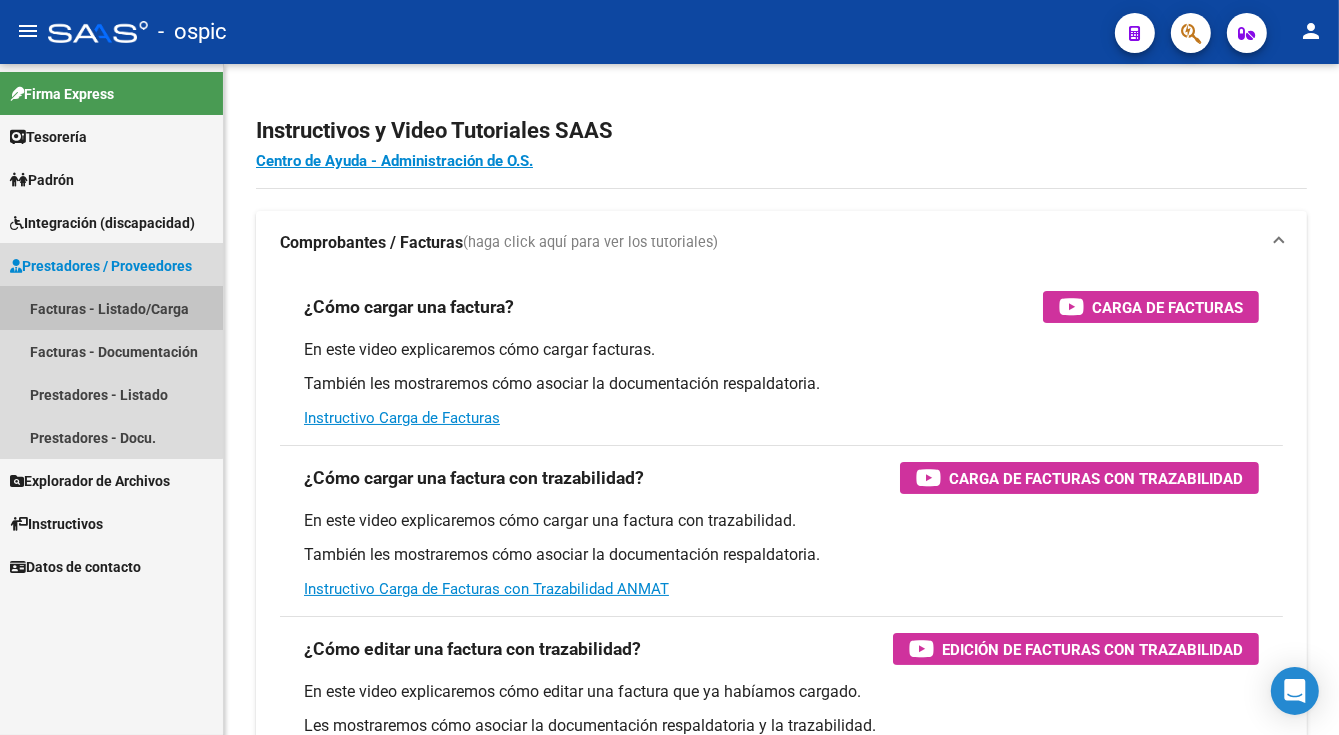 click on "Facturas - Listado/Carga" at bounding box center [111, 308] 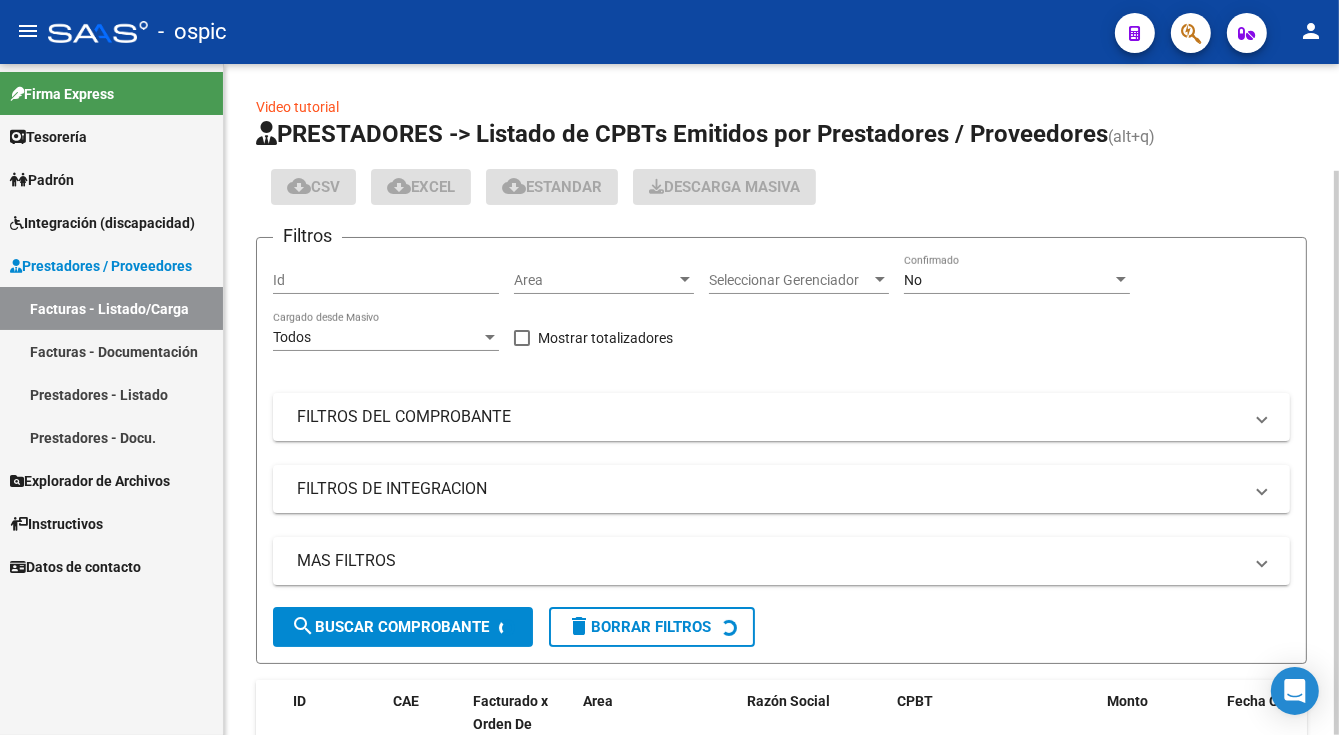 click on "No Confirmado" 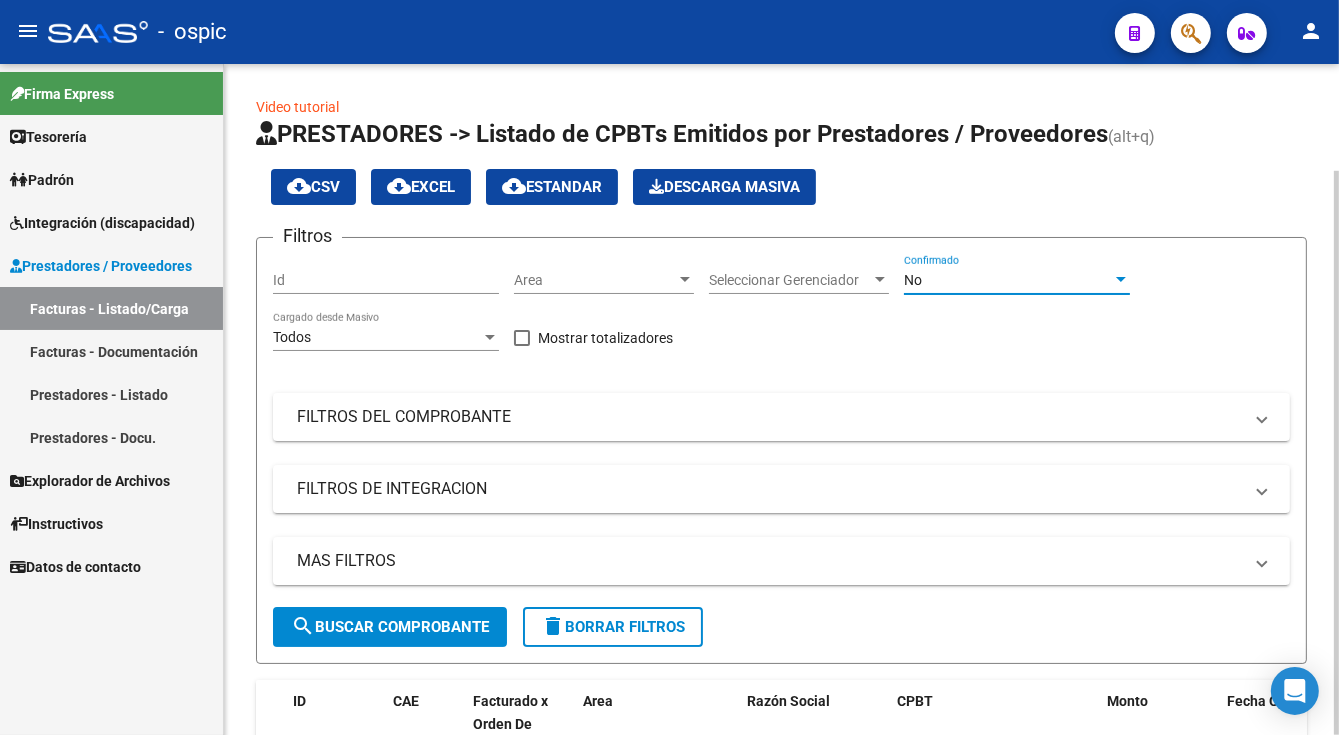 click on "No" at bounding box center [1008, 280] 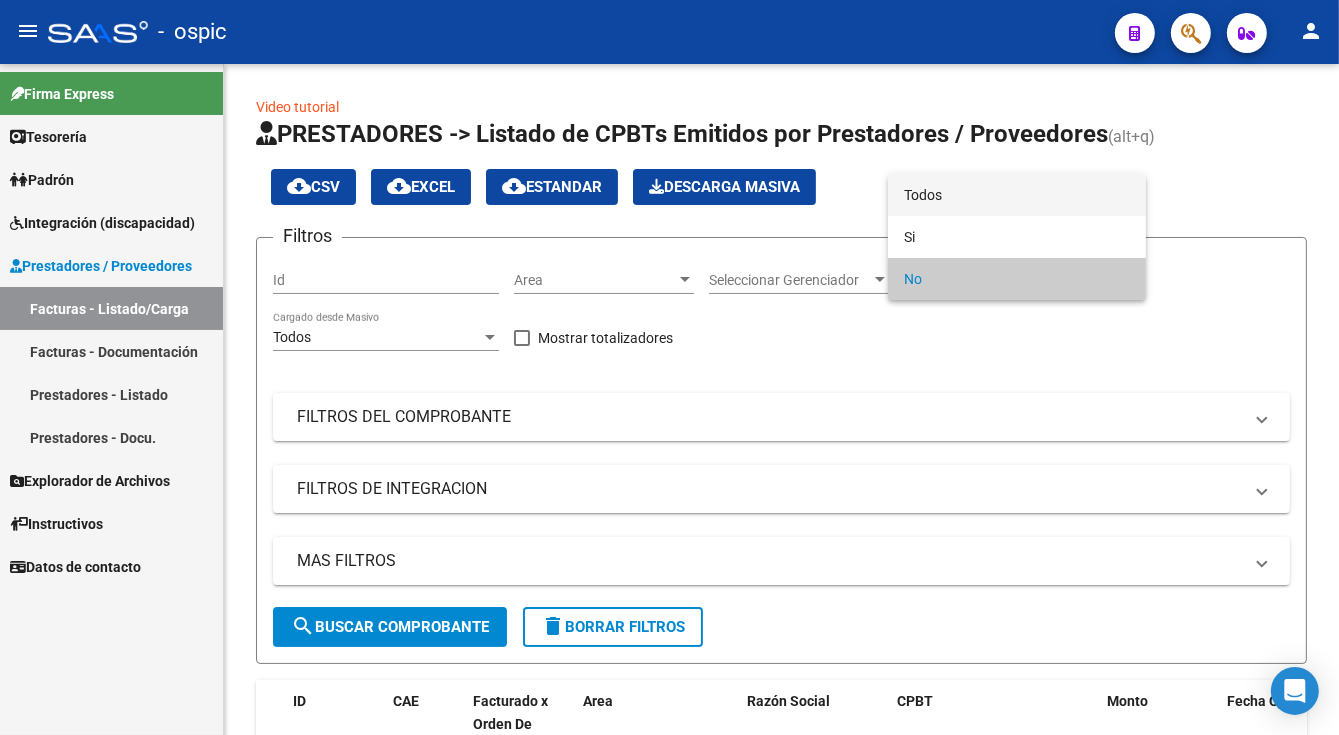 click on "Todos" at bounding box center (1017, 195) 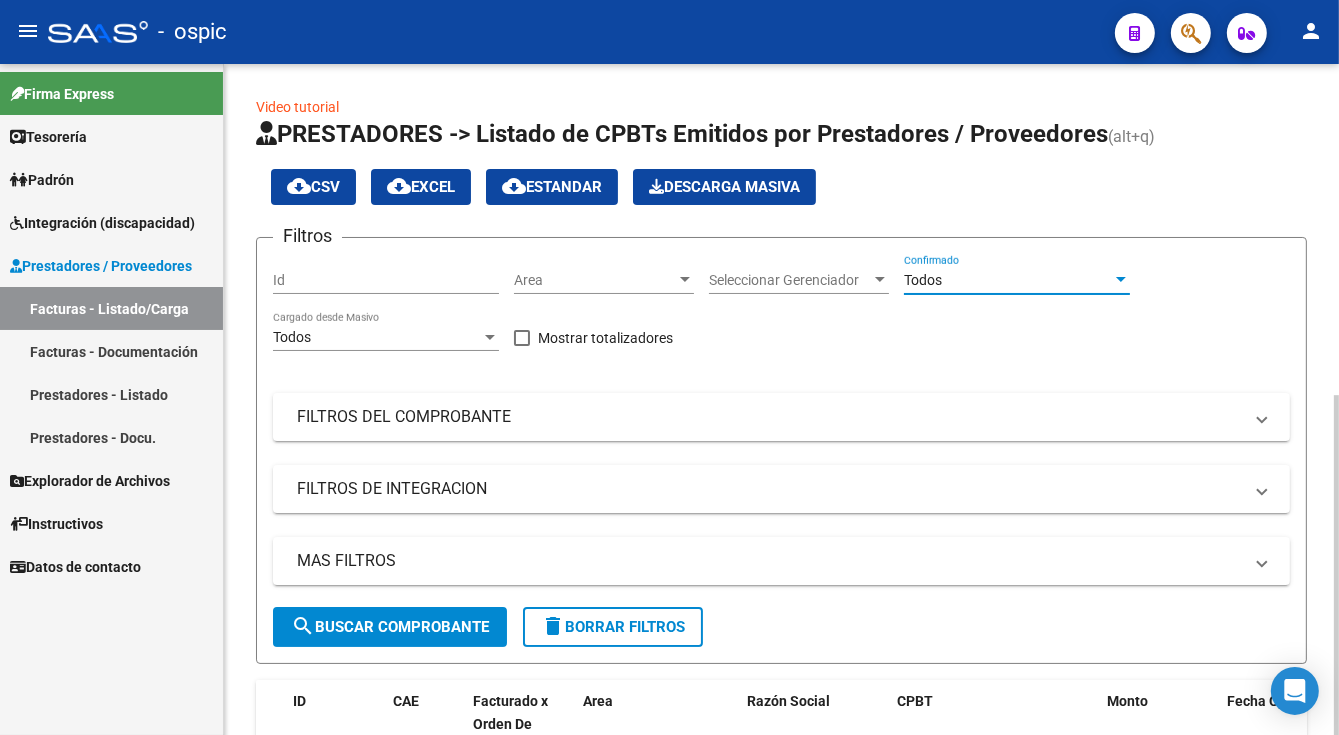 click on "search  Buscar Comprobante" 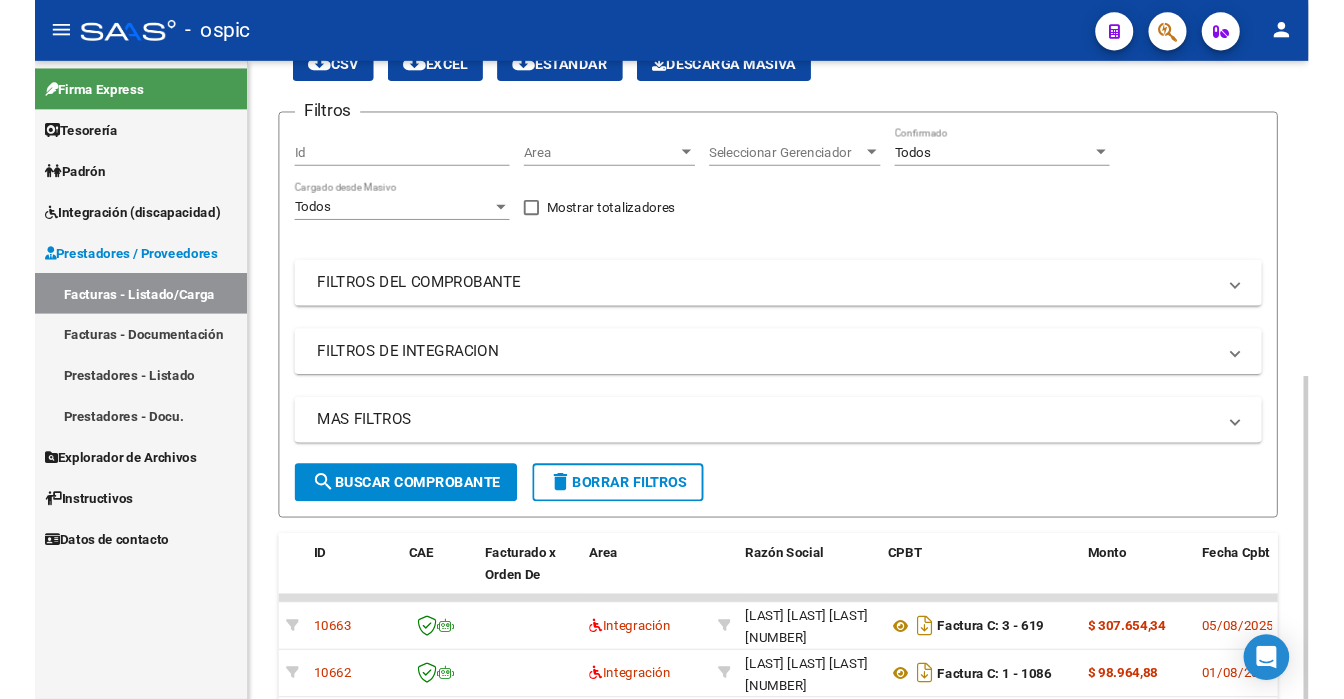 scroll, scrollTop: 654, scrollLeft: 0, axis: vertical 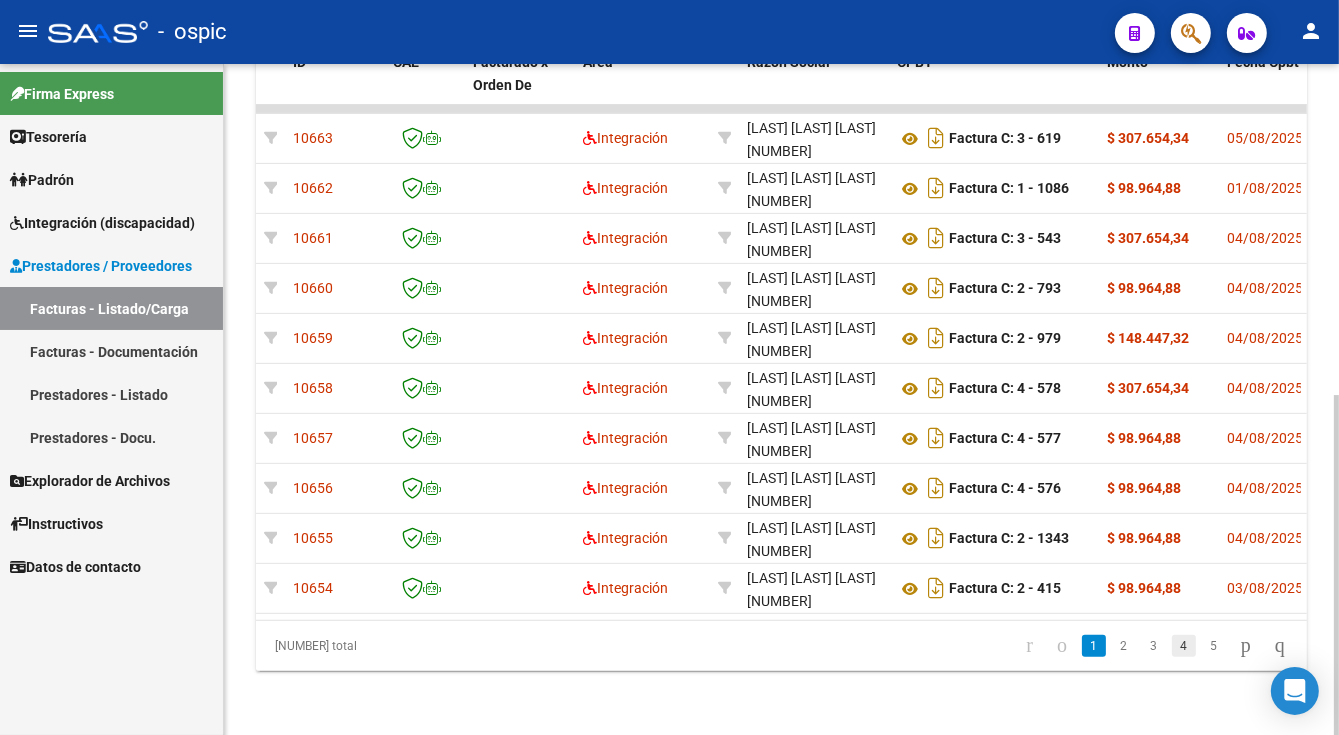 click on "4" 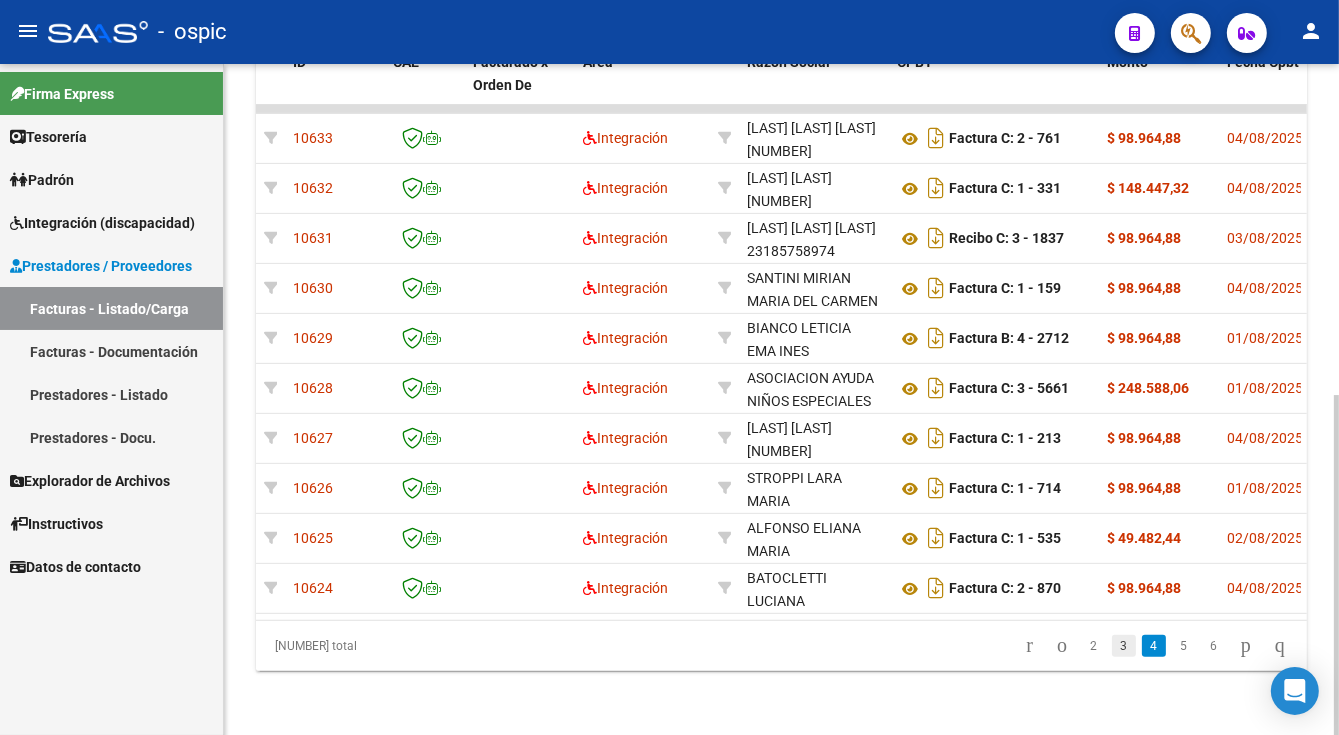 click on "3" 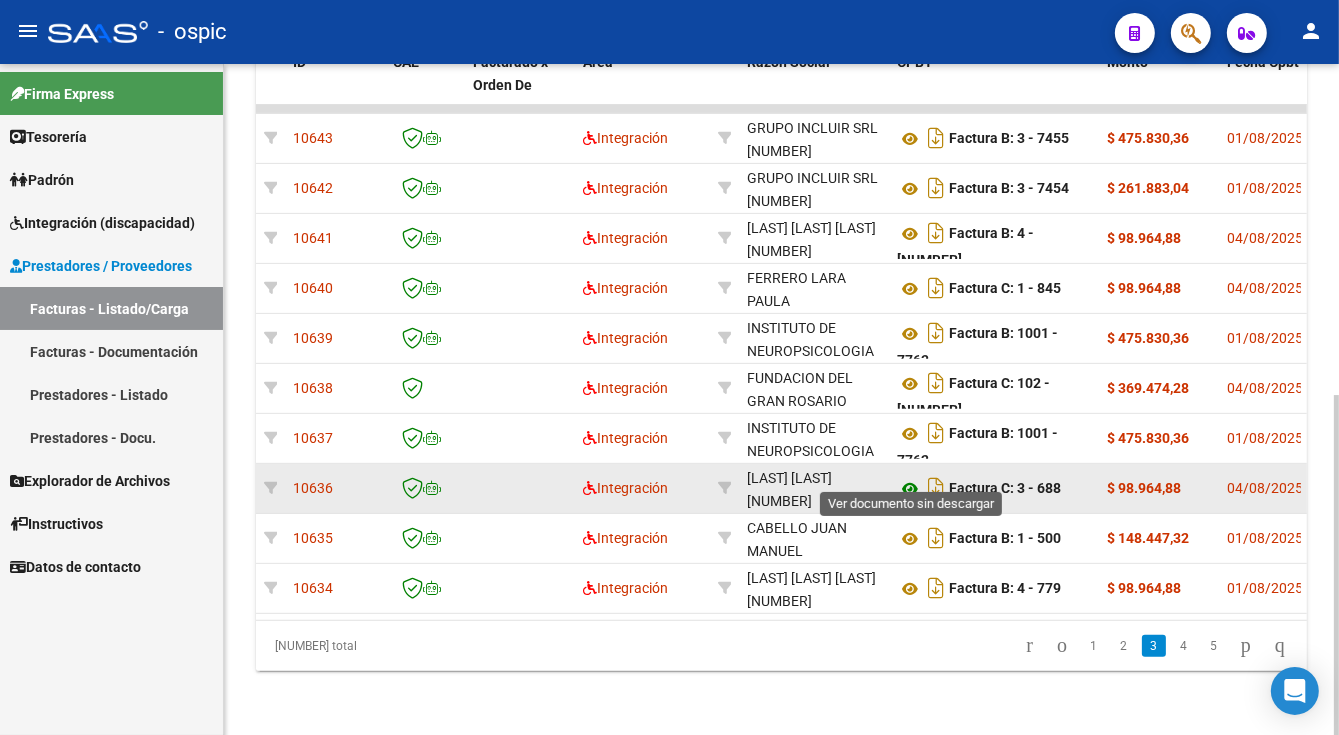 click 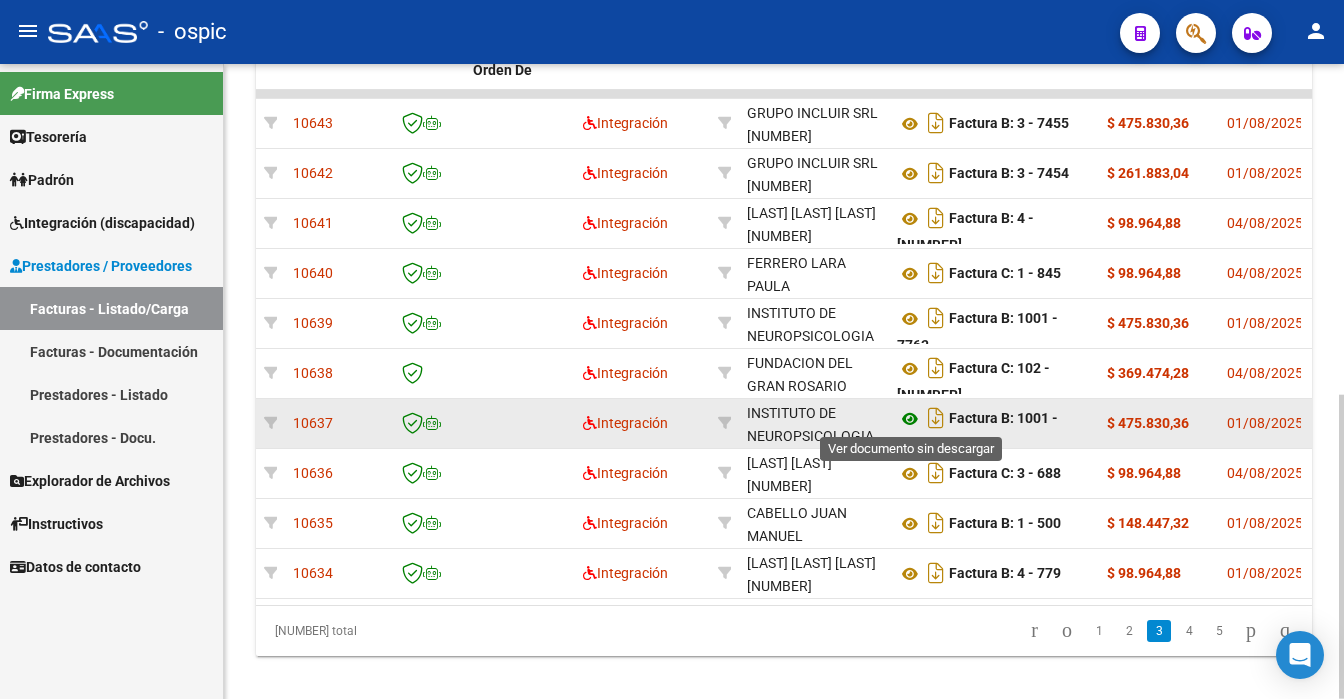 click 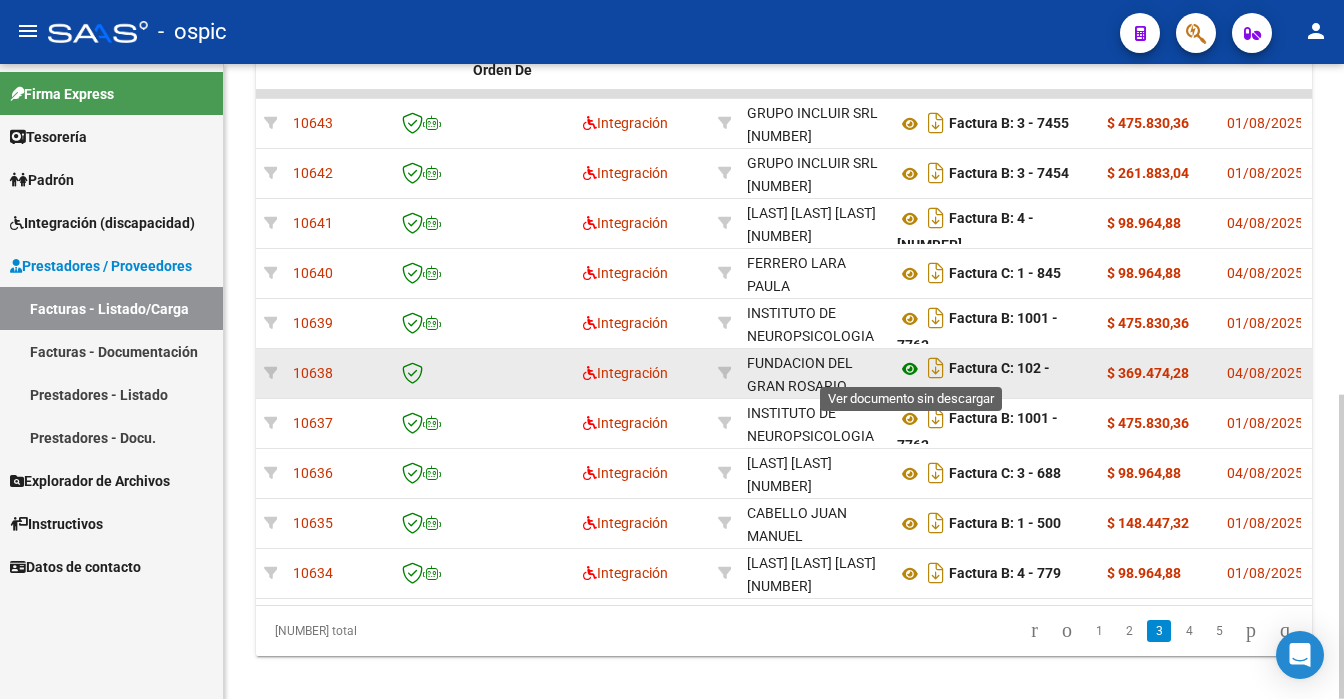 click 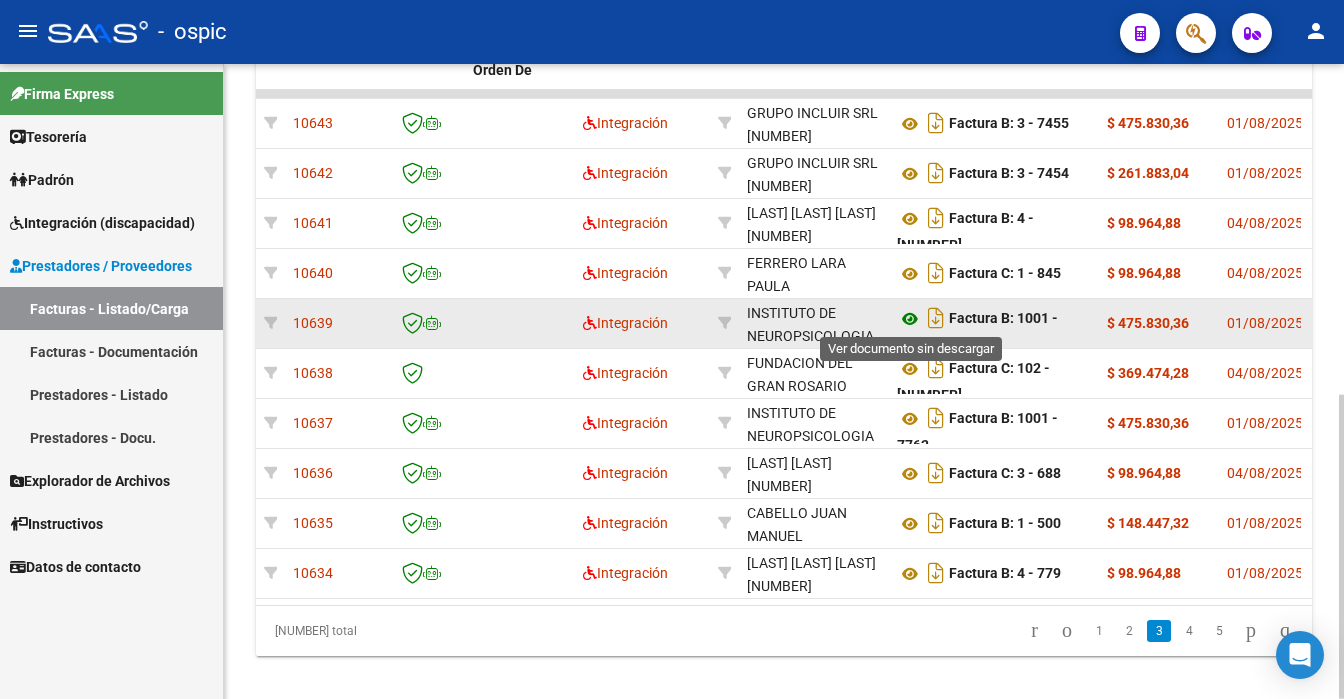 click 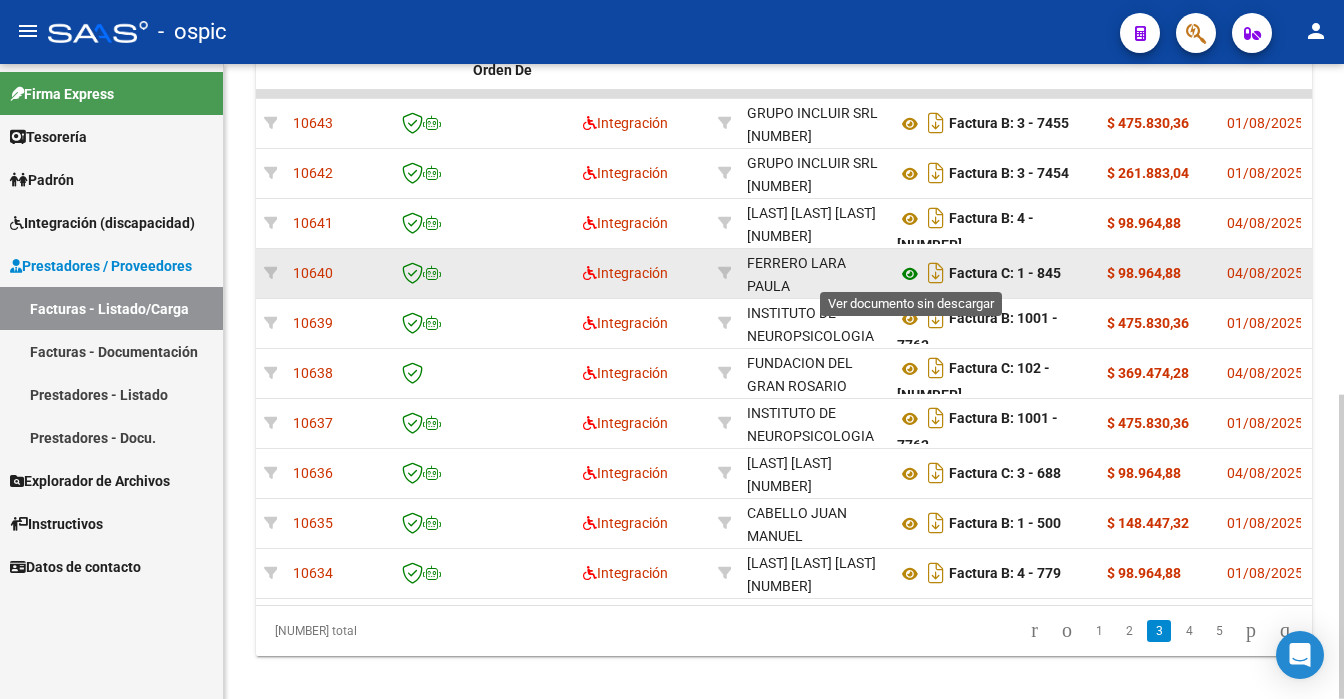 click 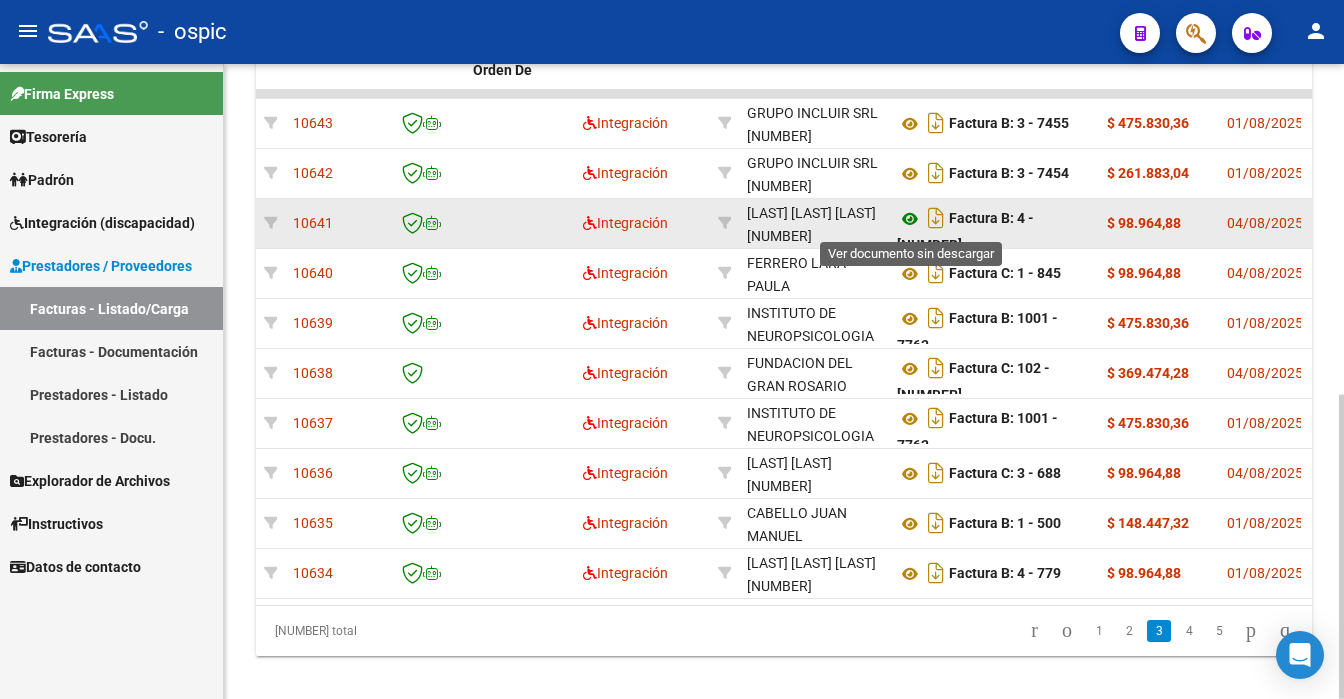 click 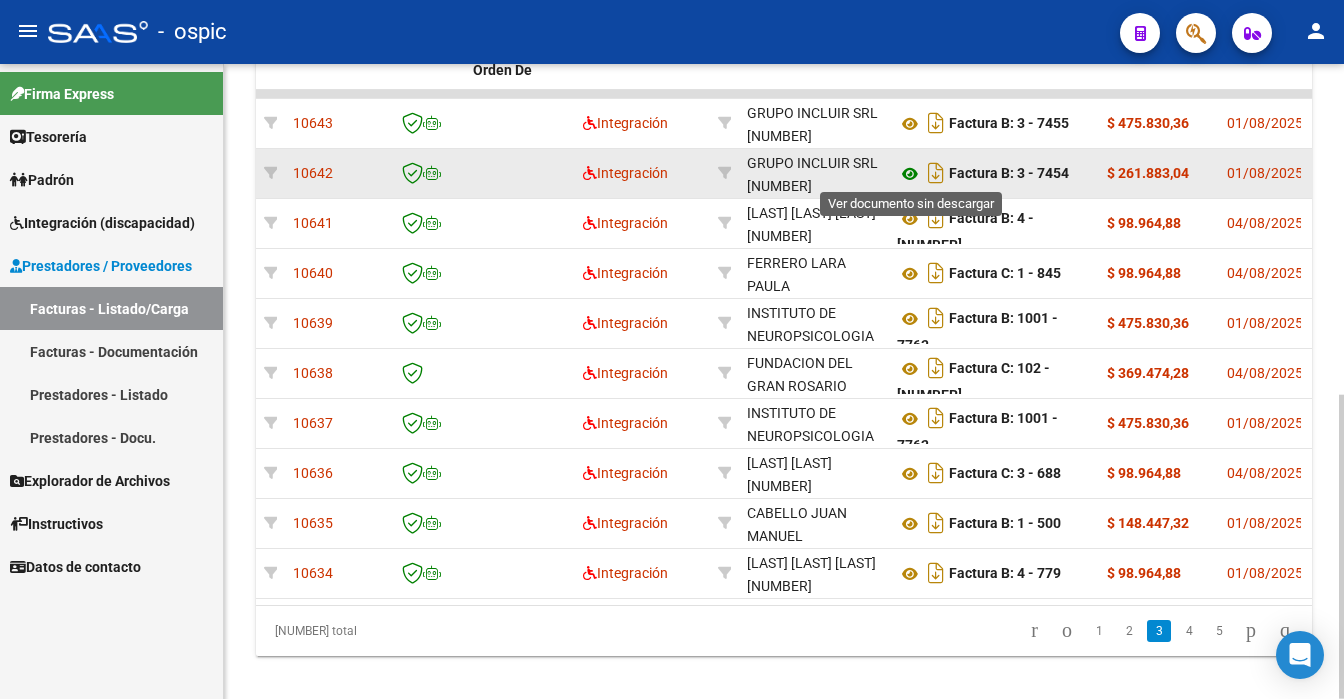 click 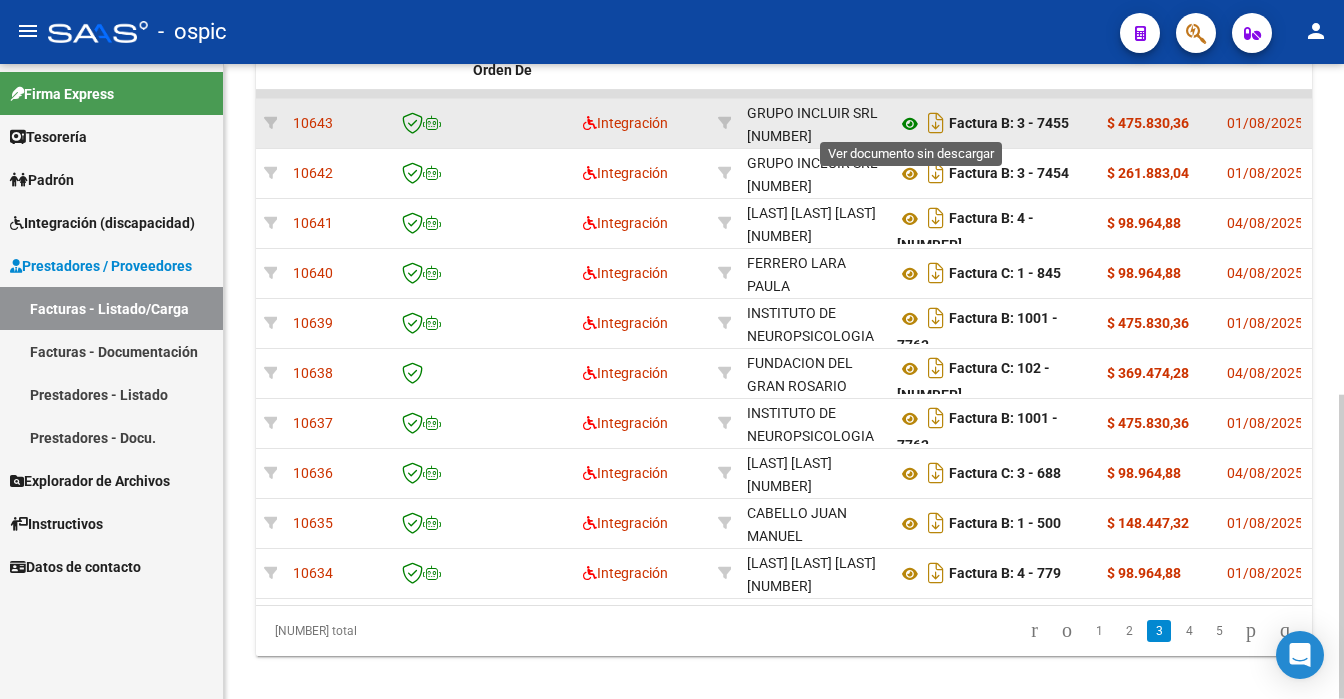 click 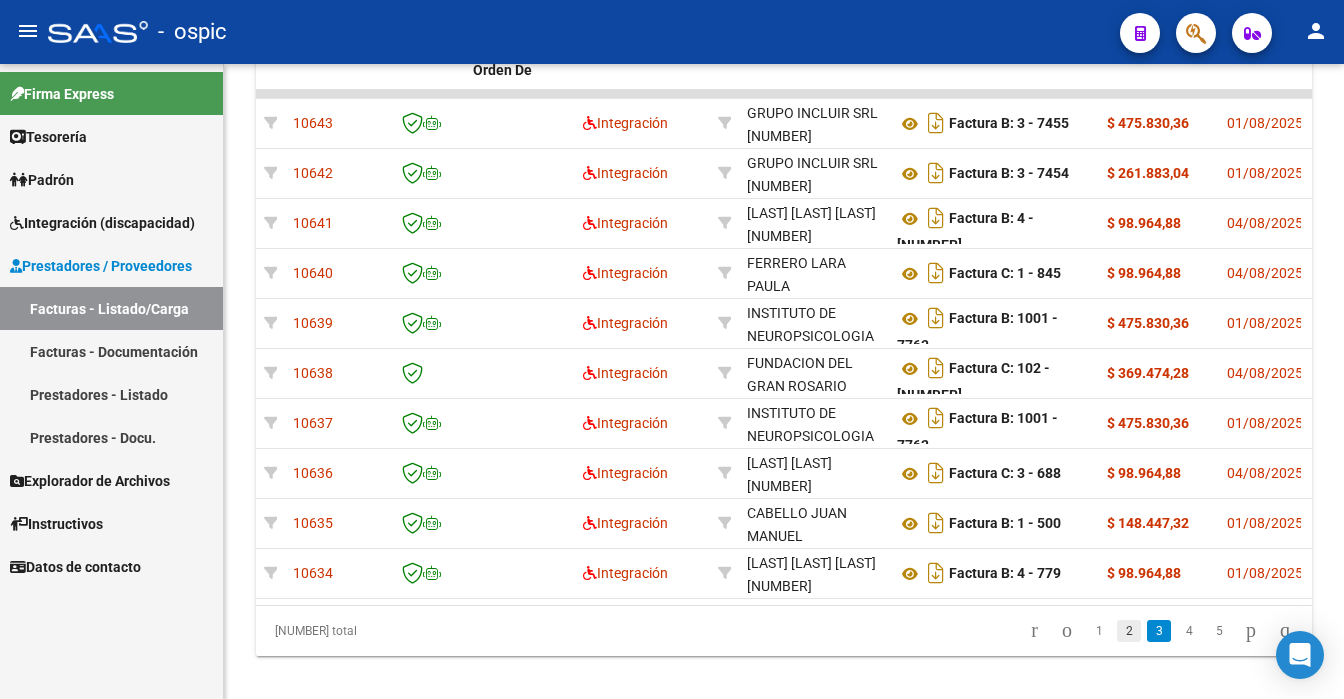 click on "2" 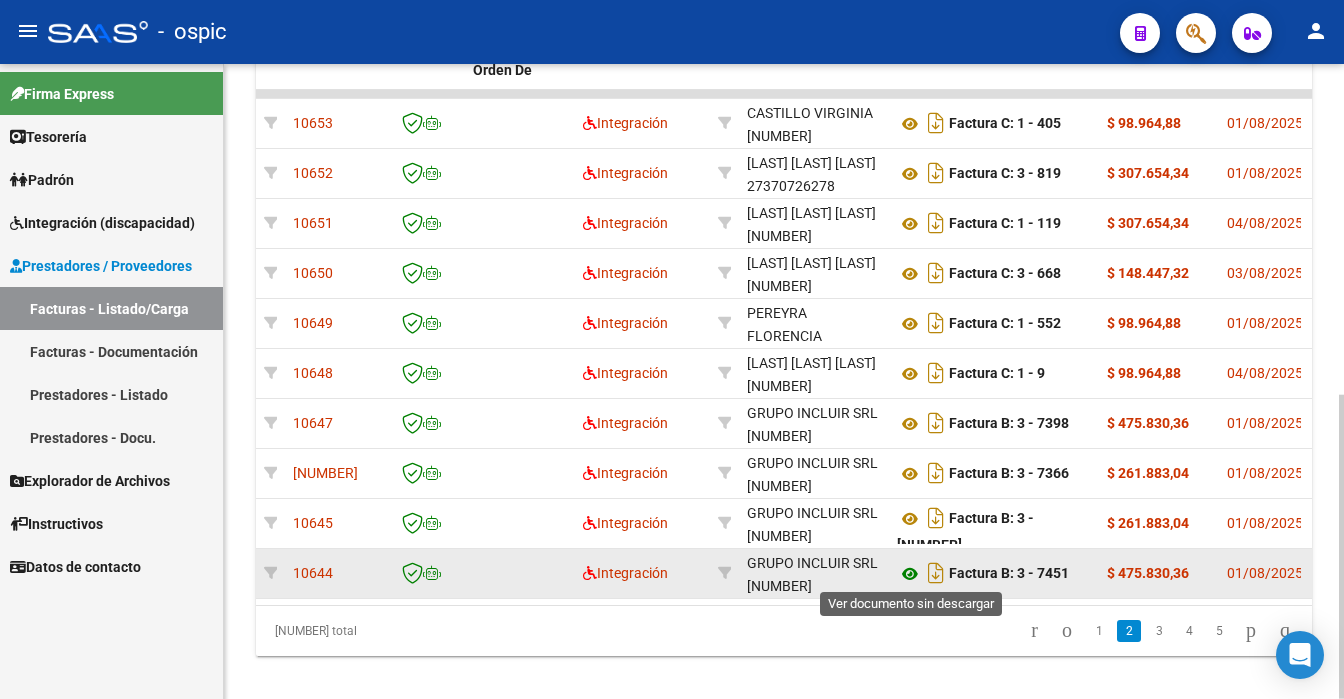 click 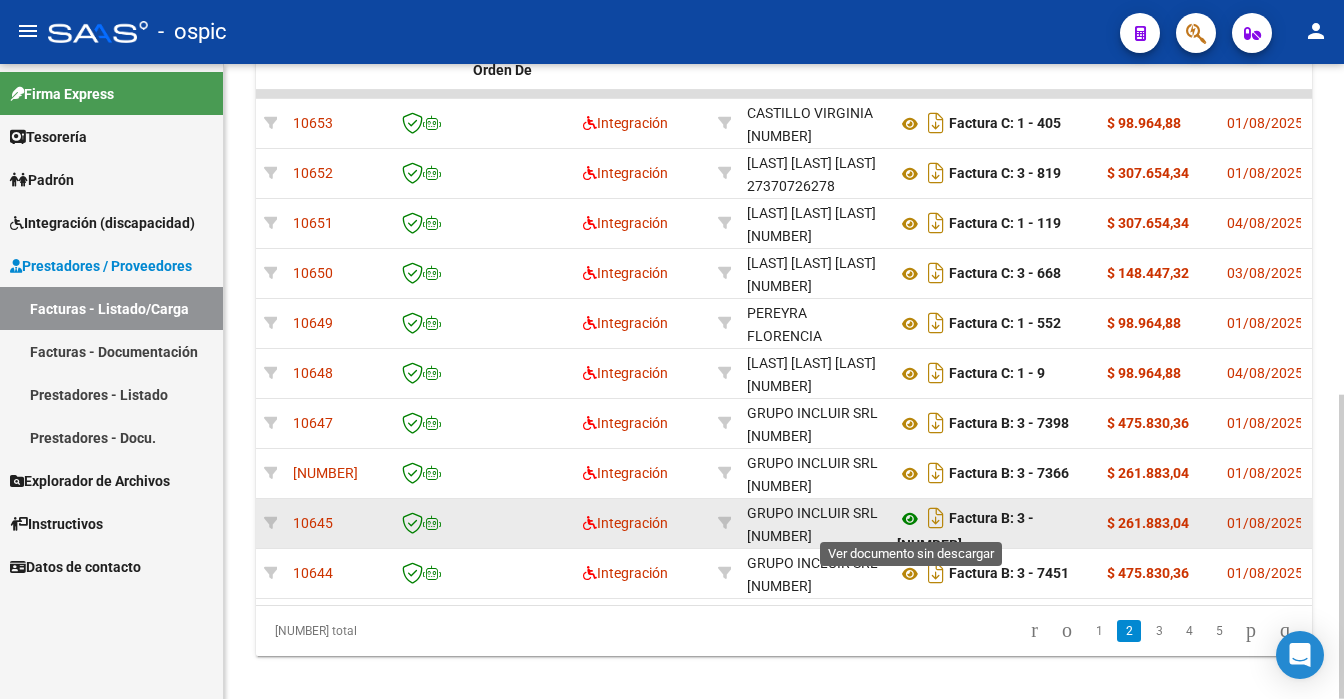 click 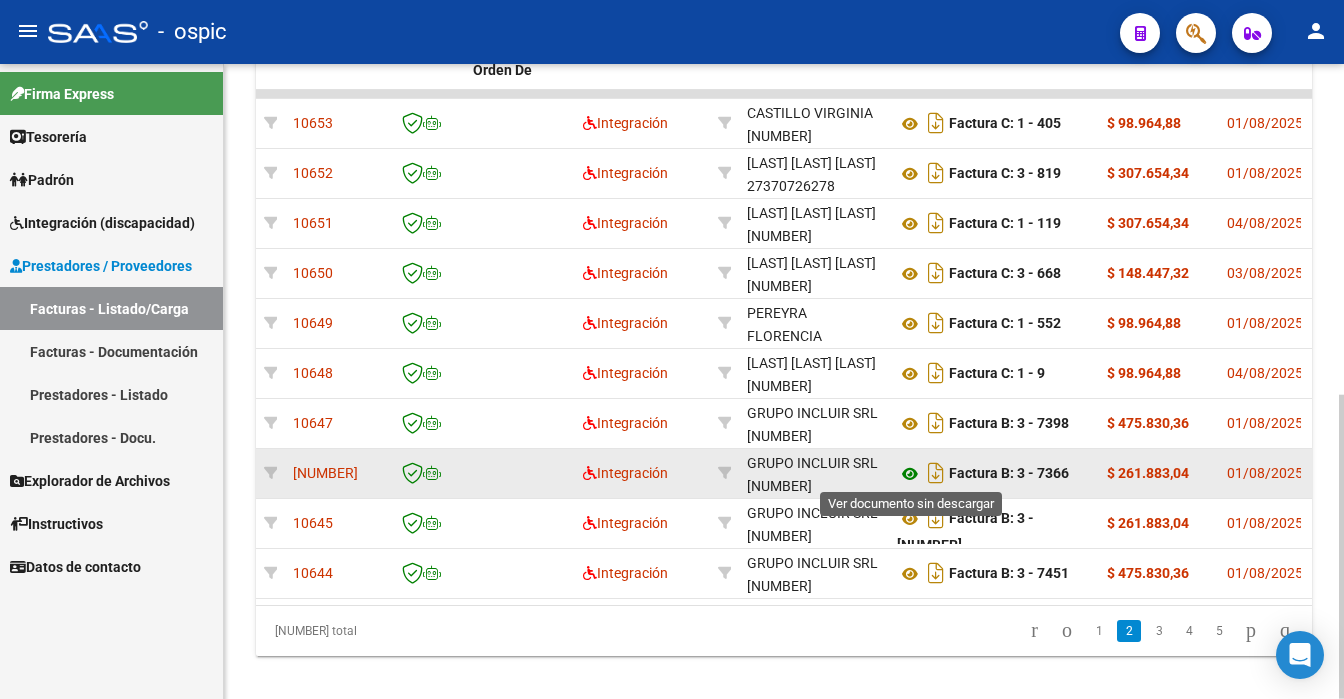 click 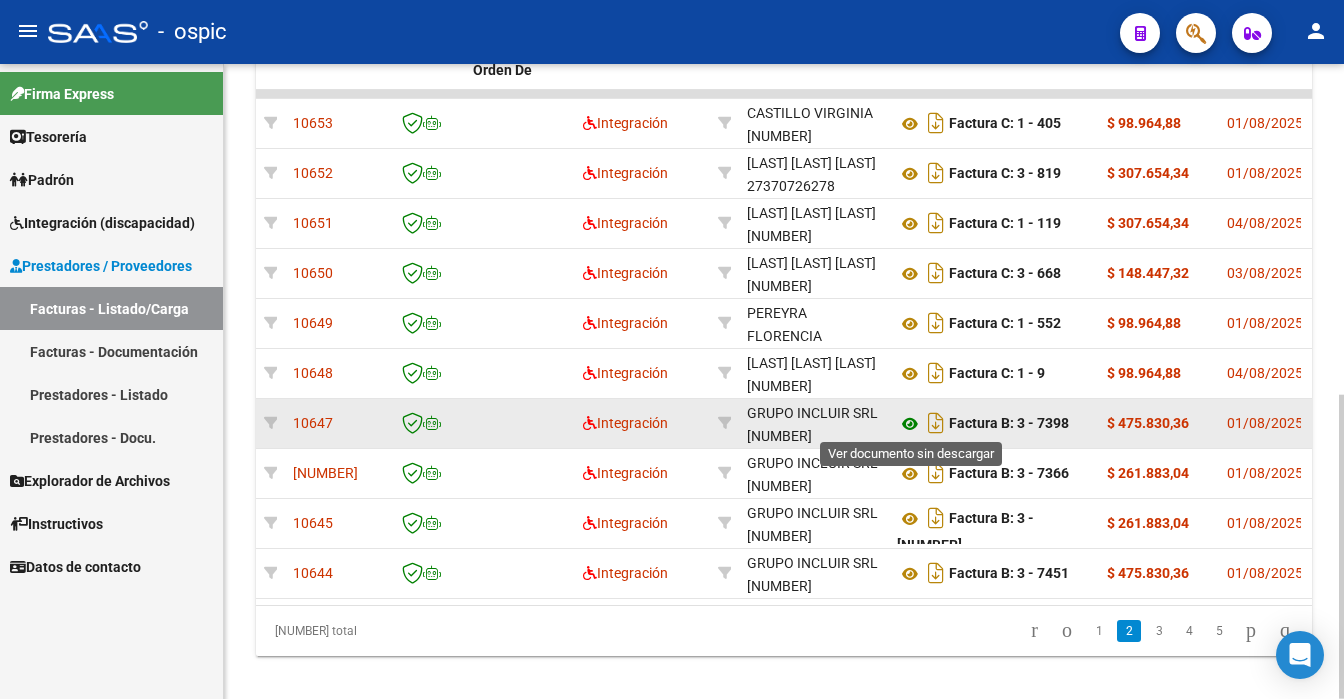 click 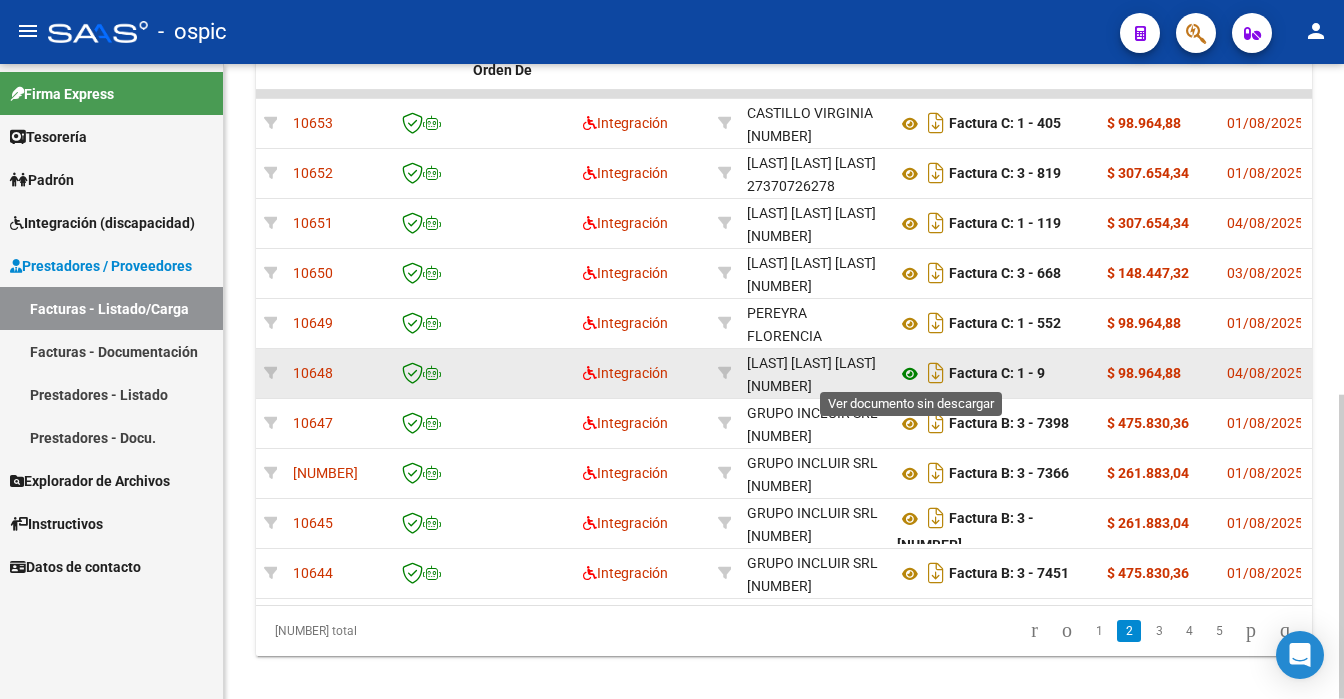 click 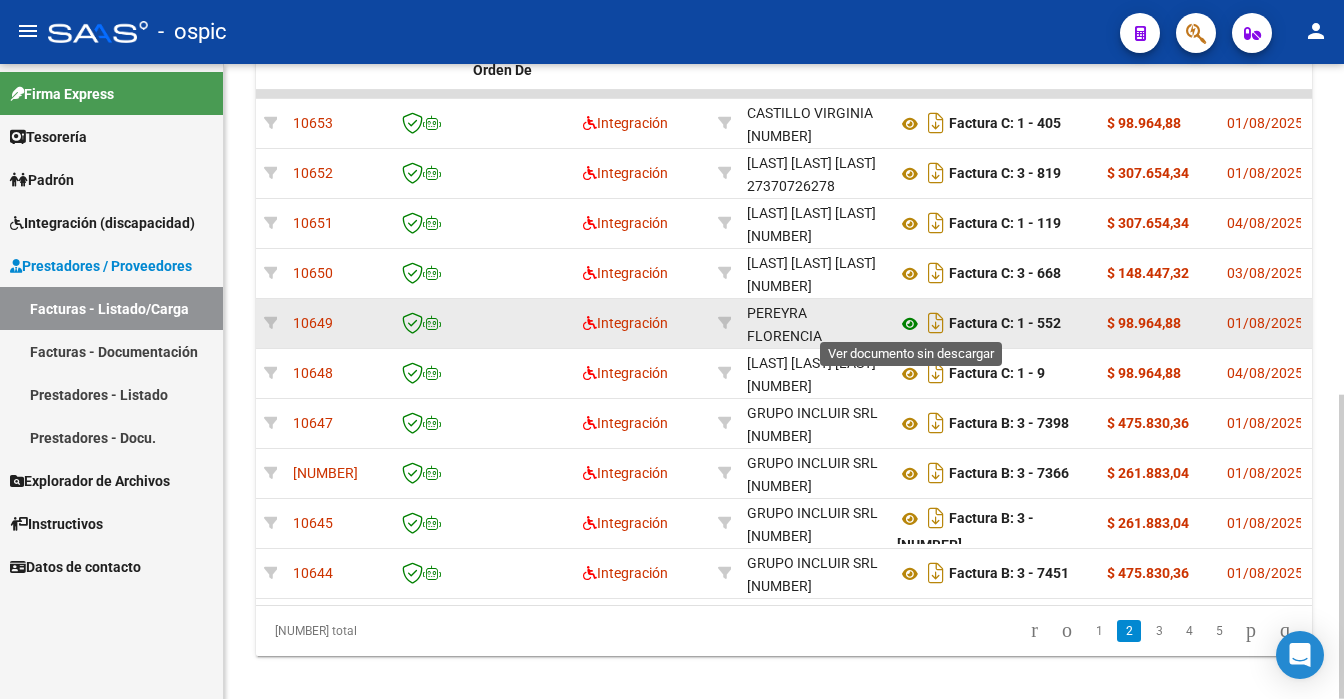 click 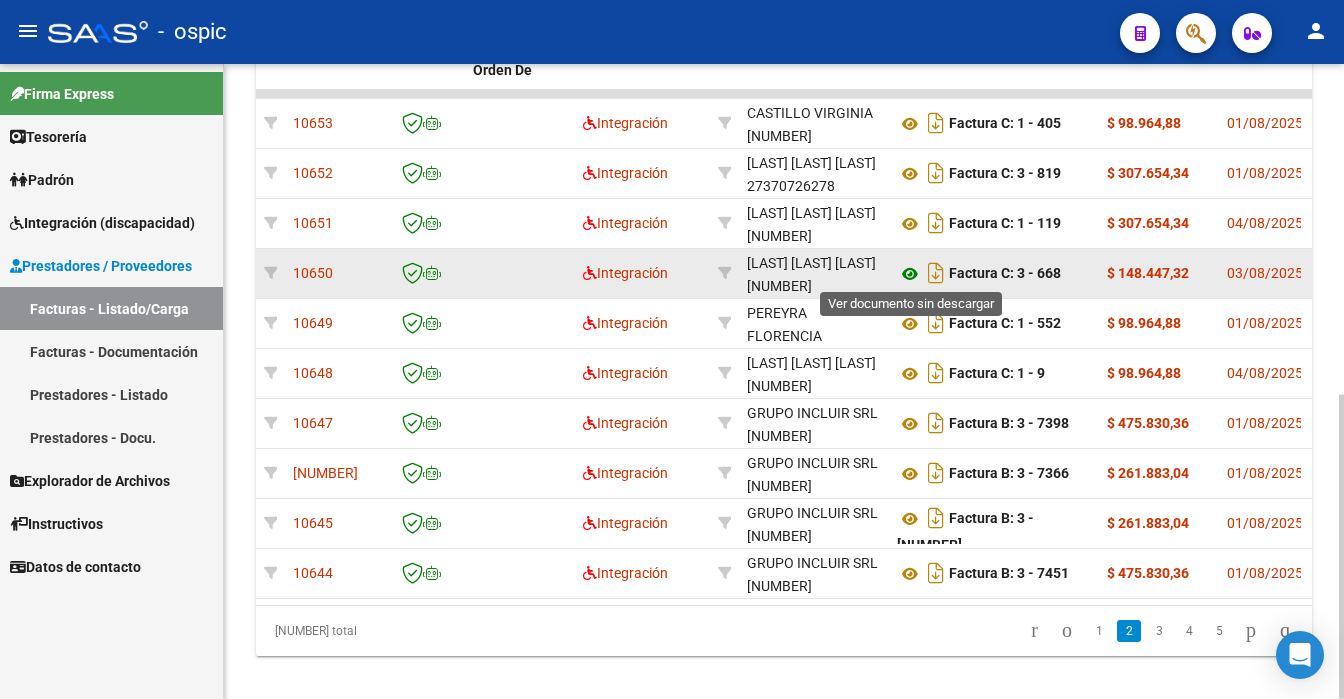click 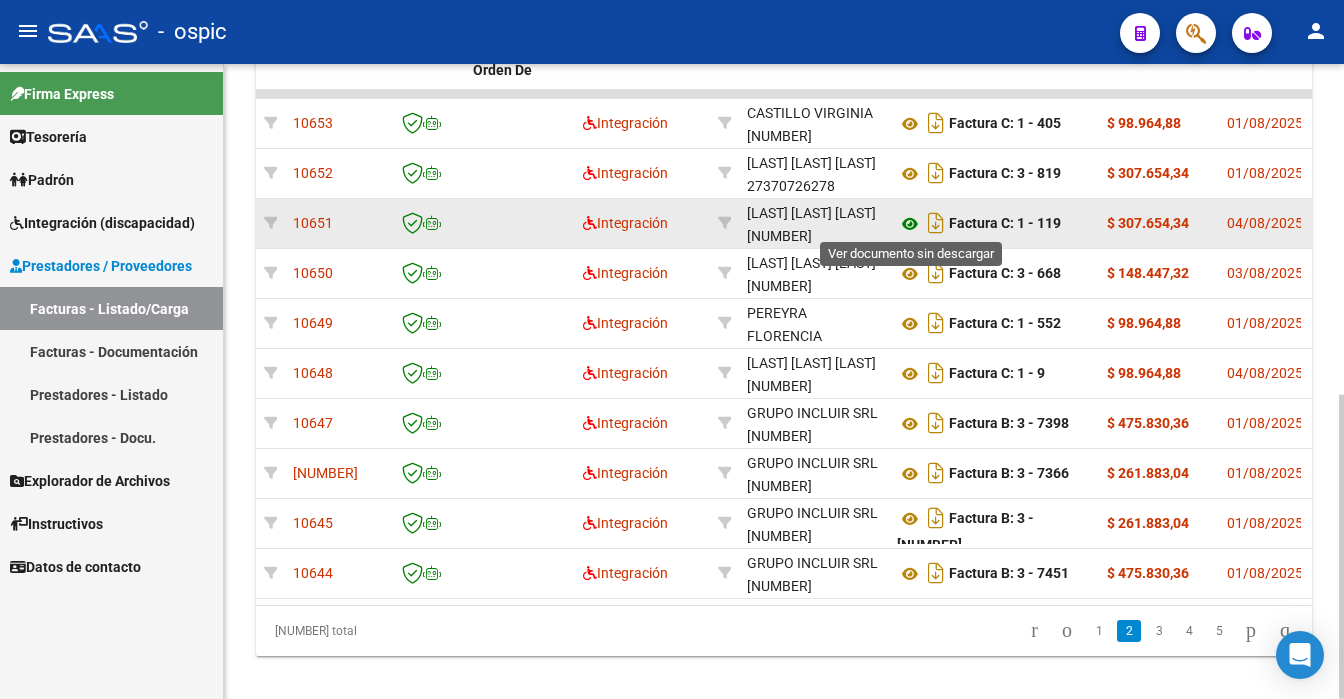 click 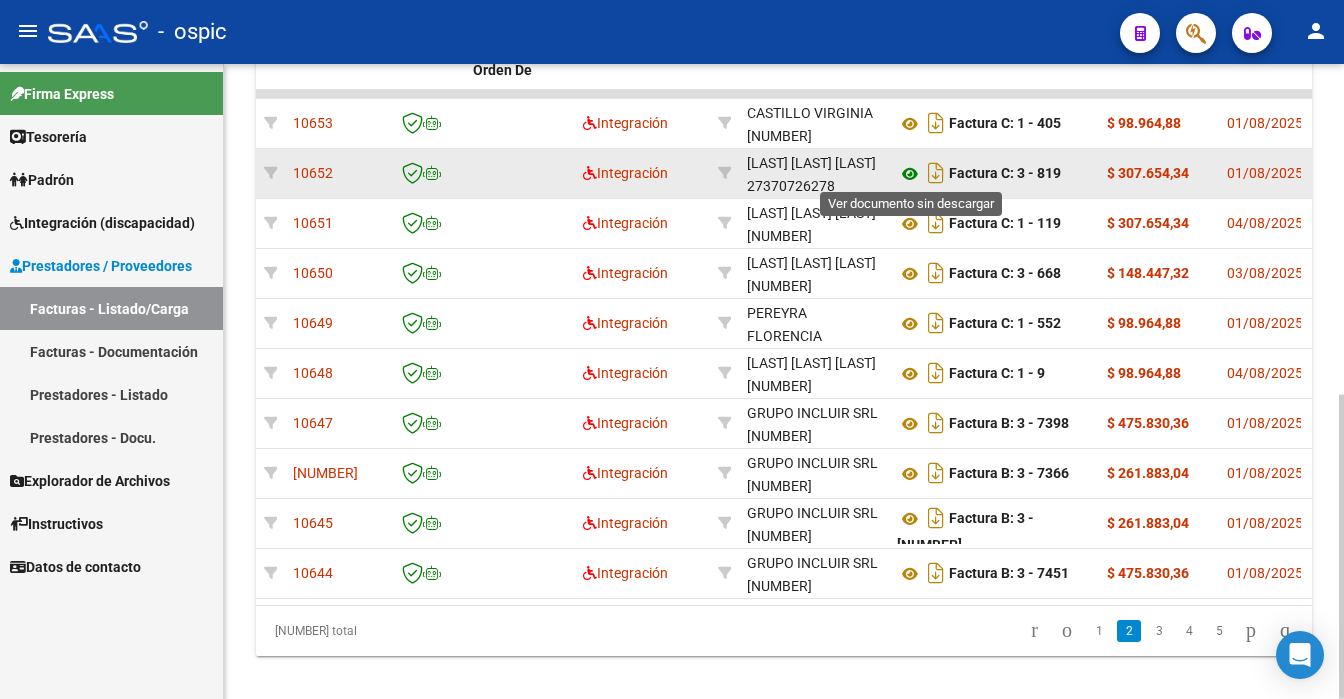 click 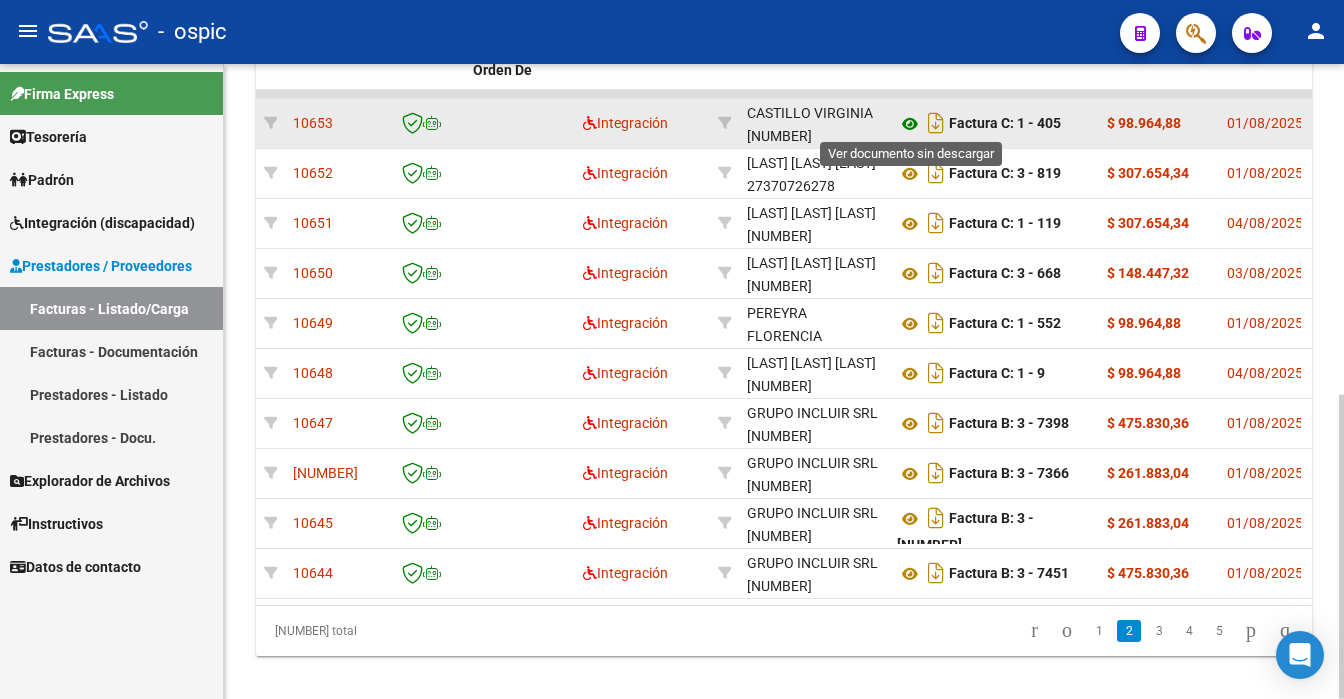 click 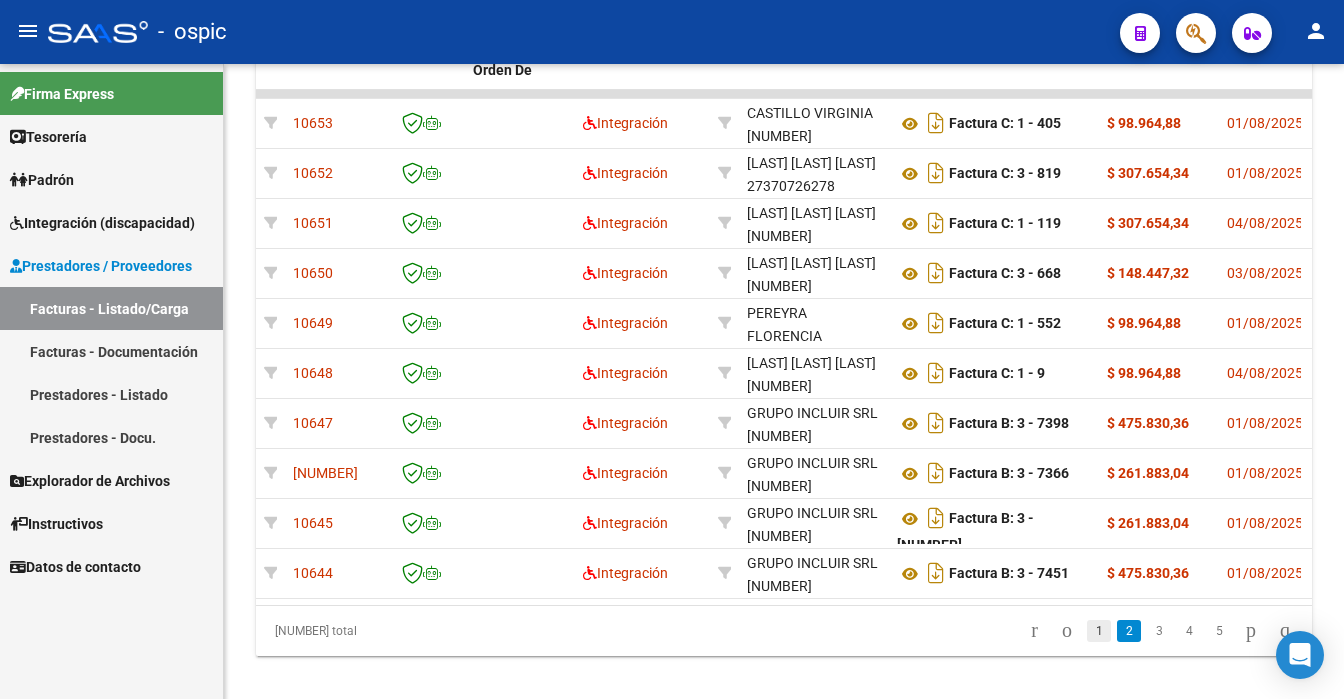 click on "1" 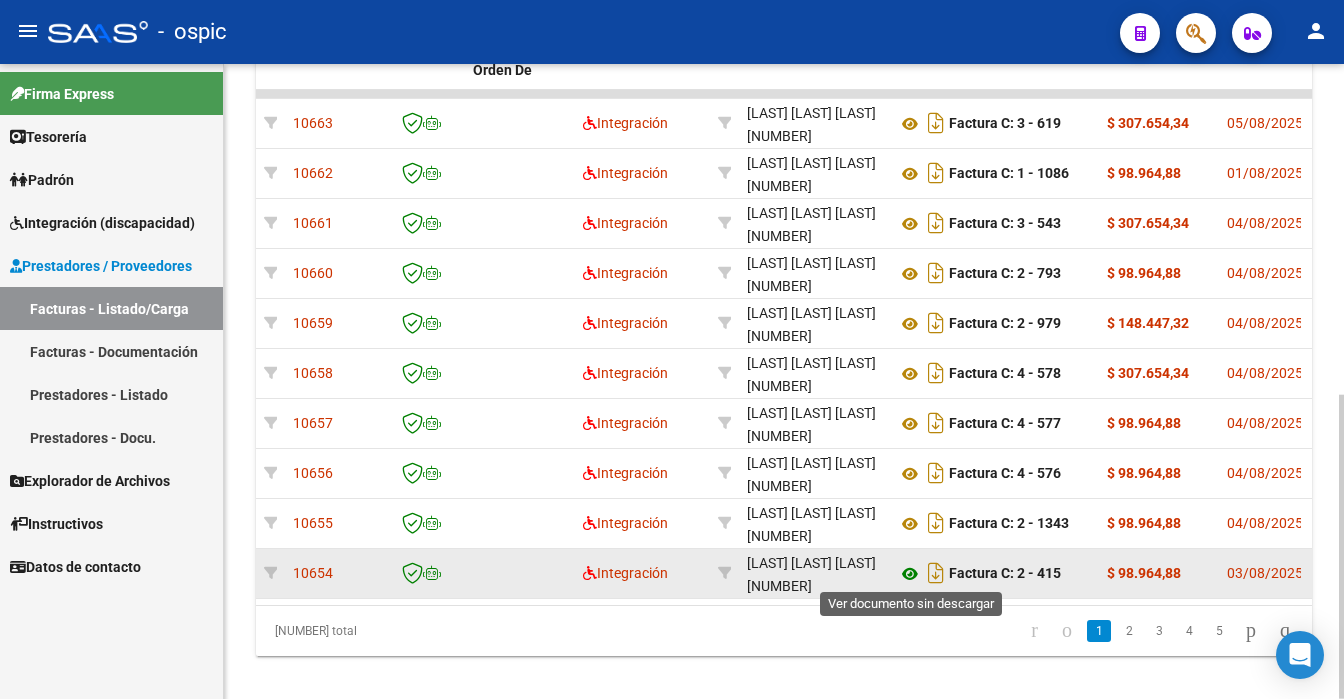 click 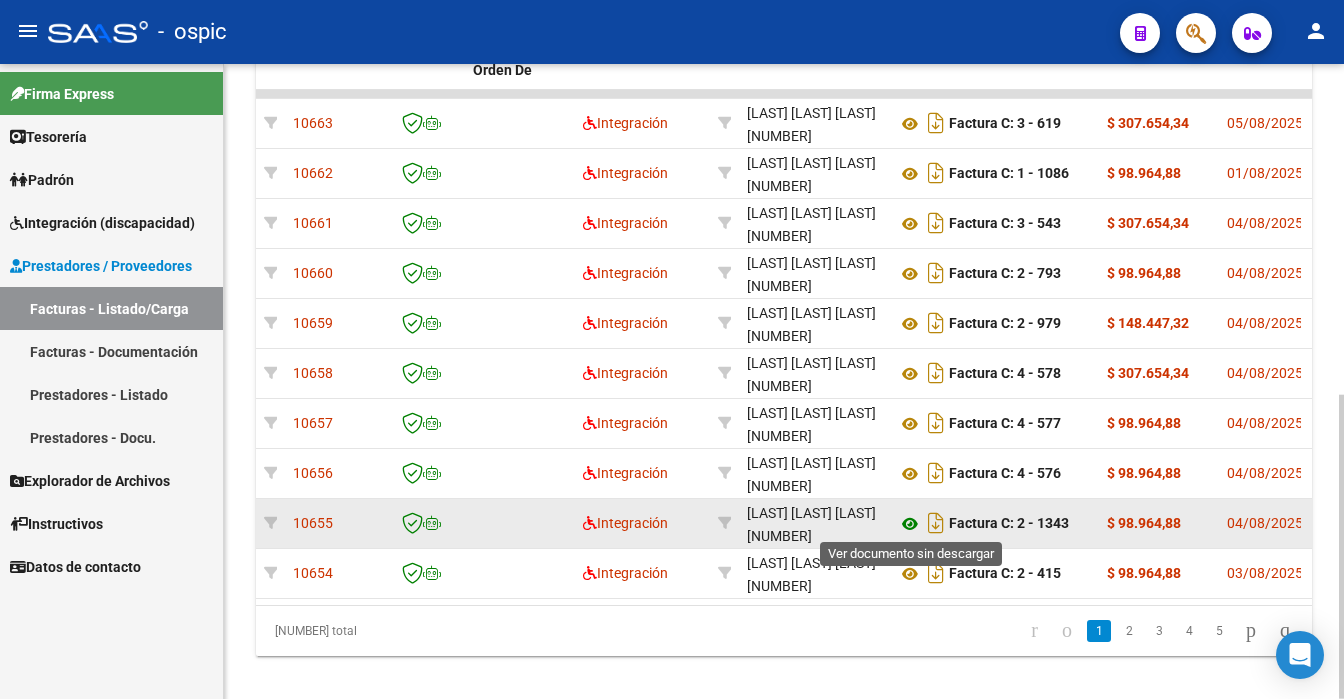 click 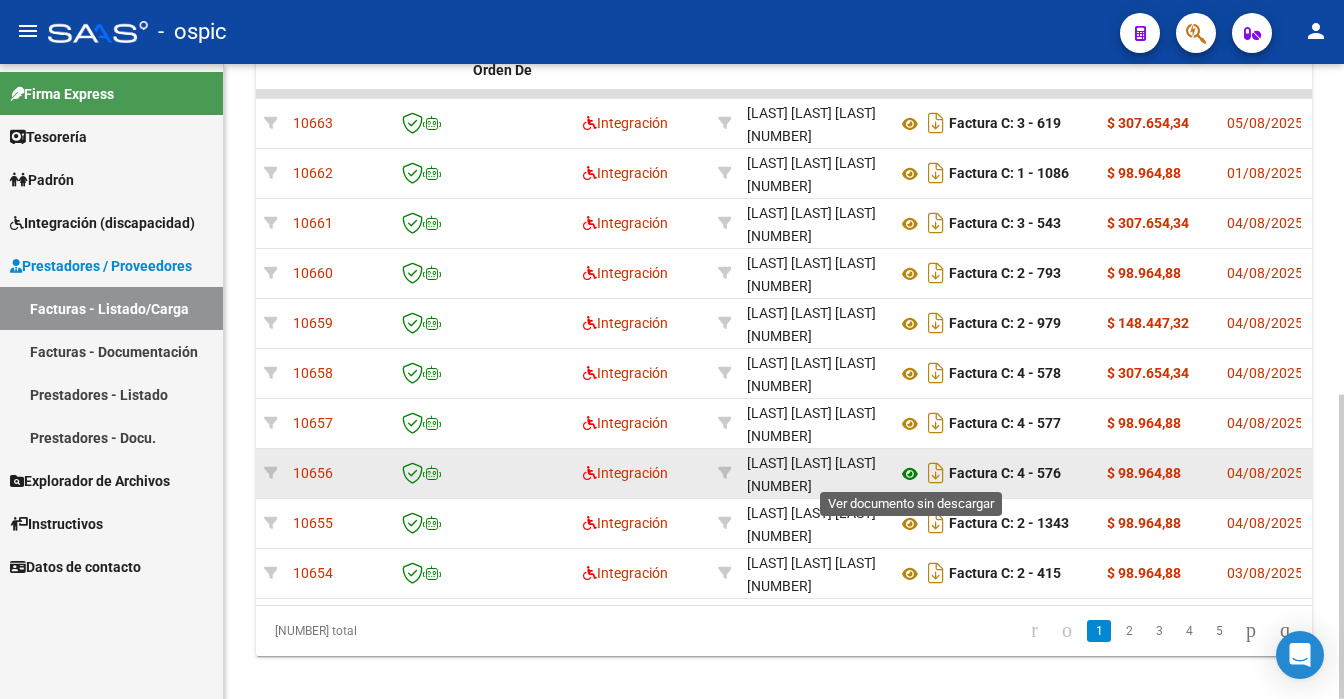 click 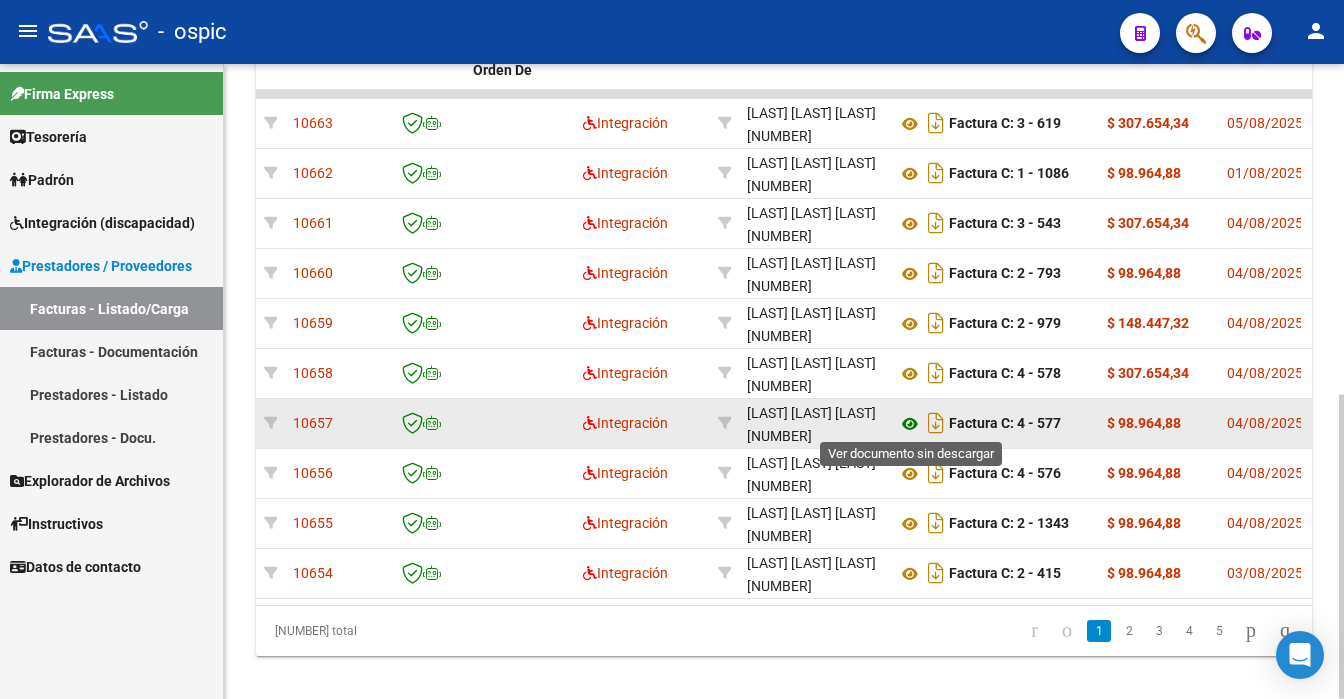 click 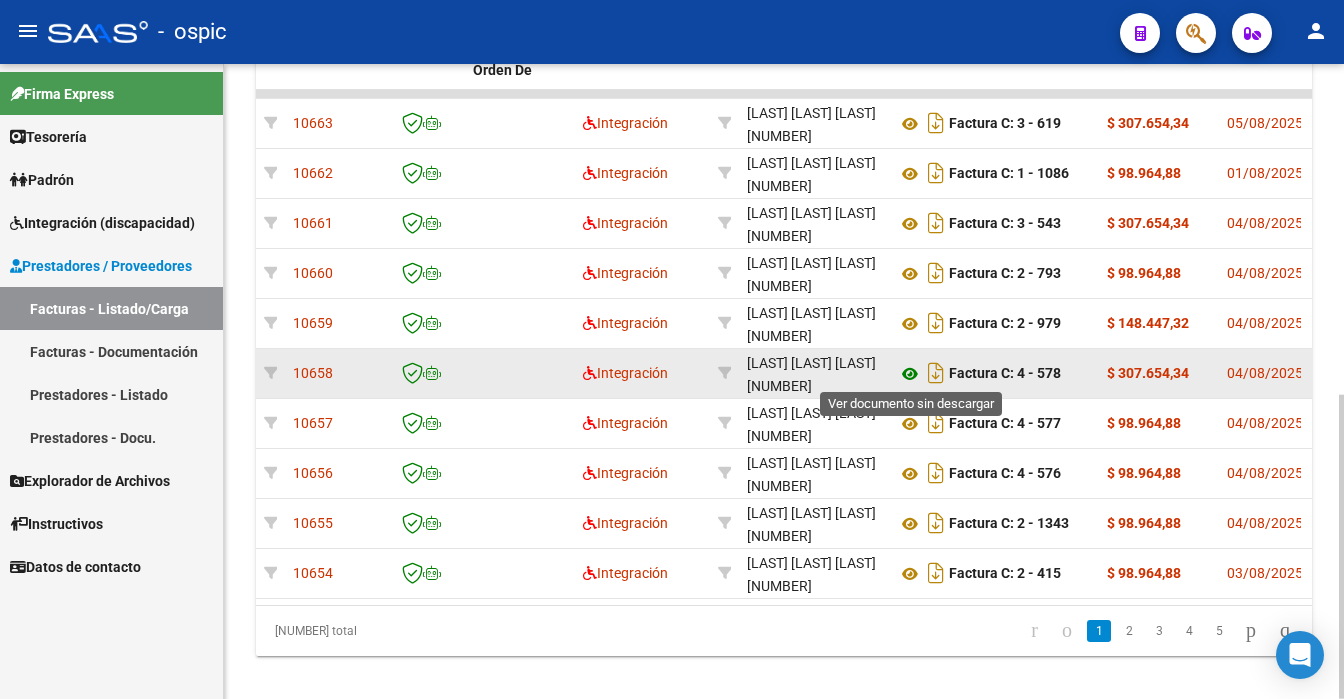 click 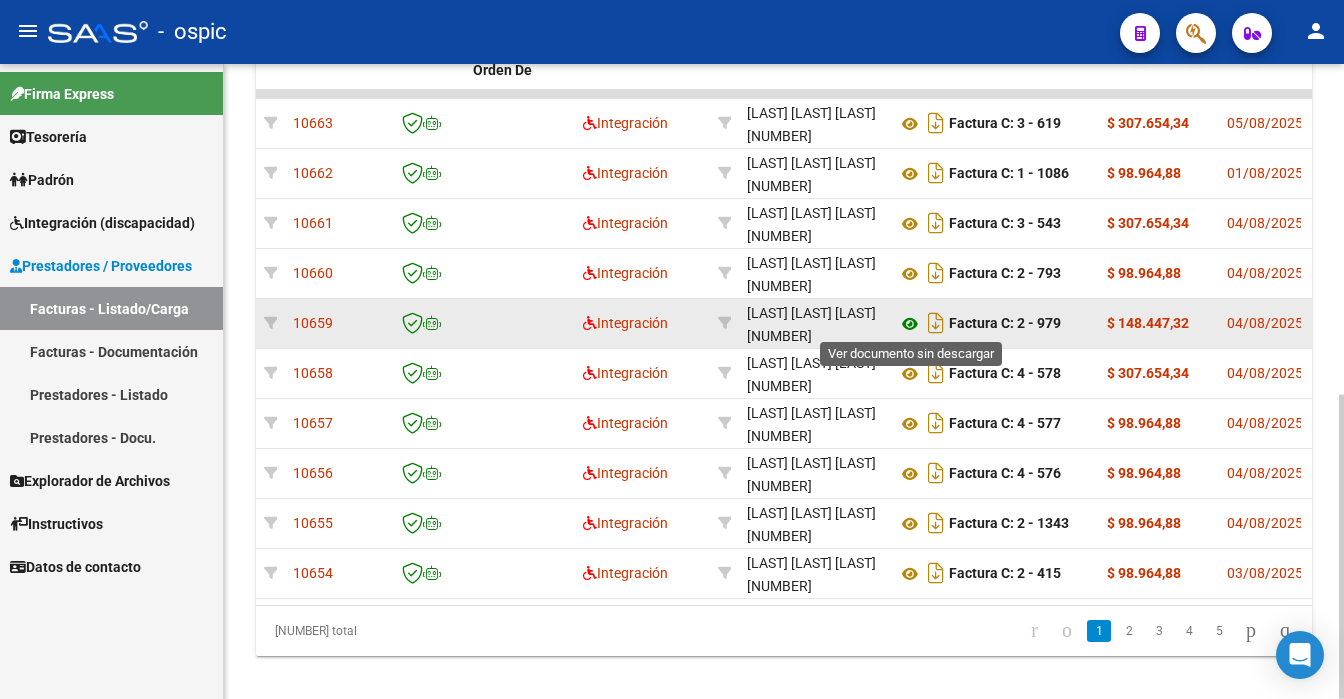 click 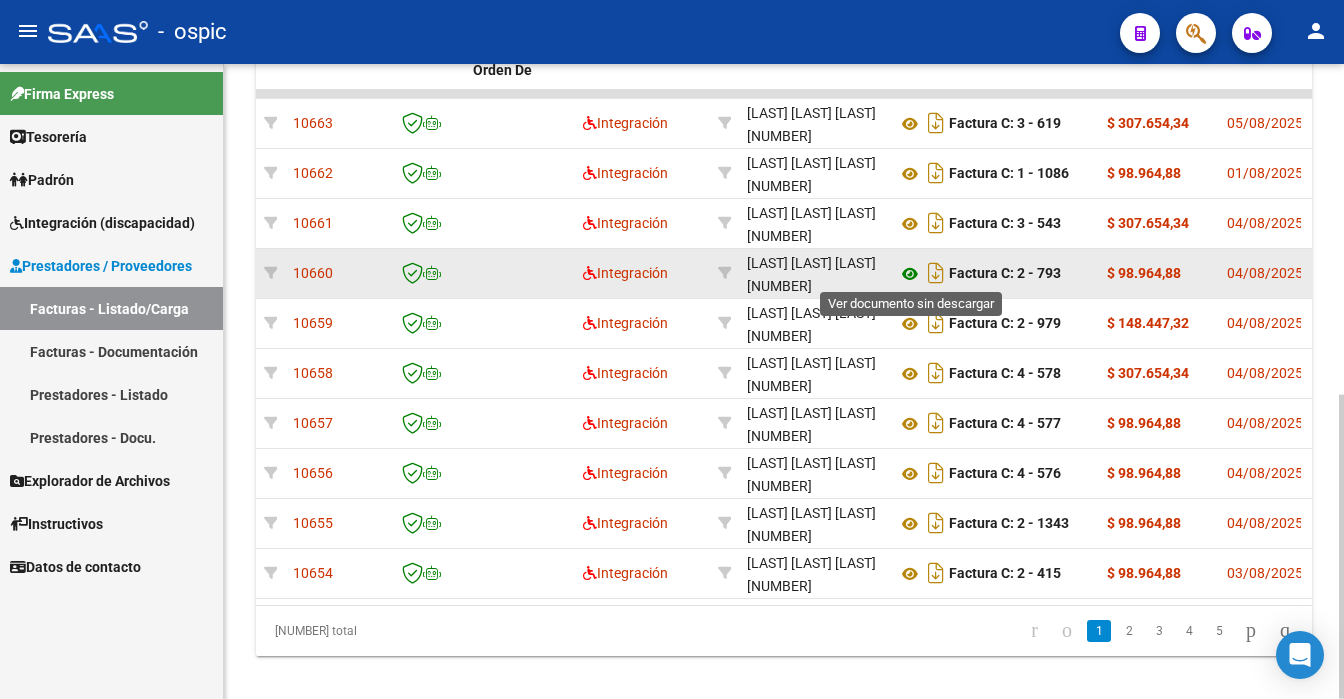 click 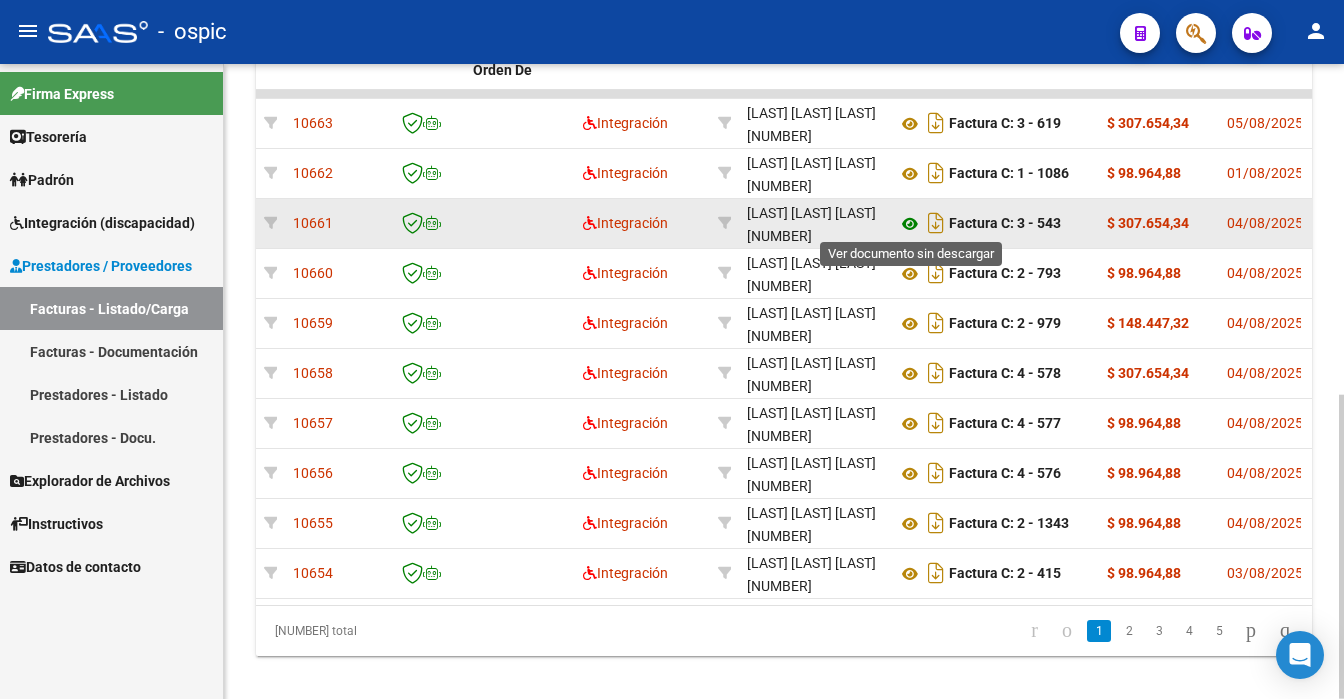 click 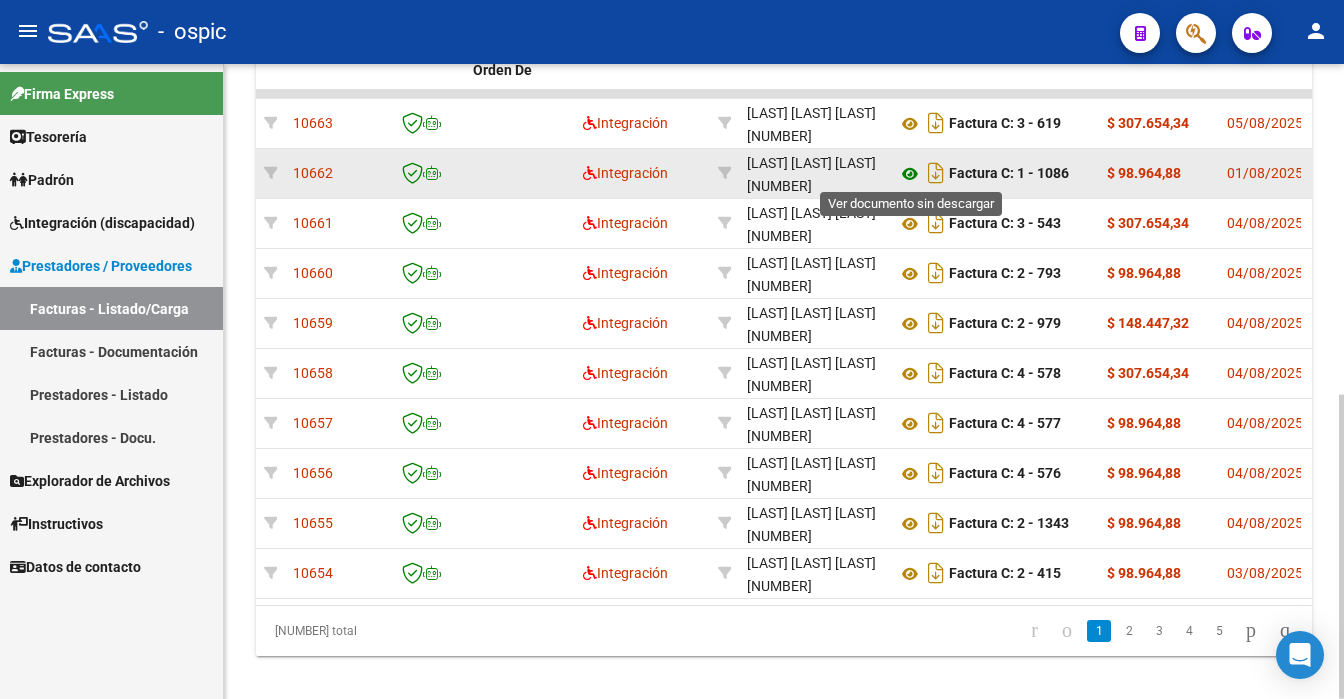 click 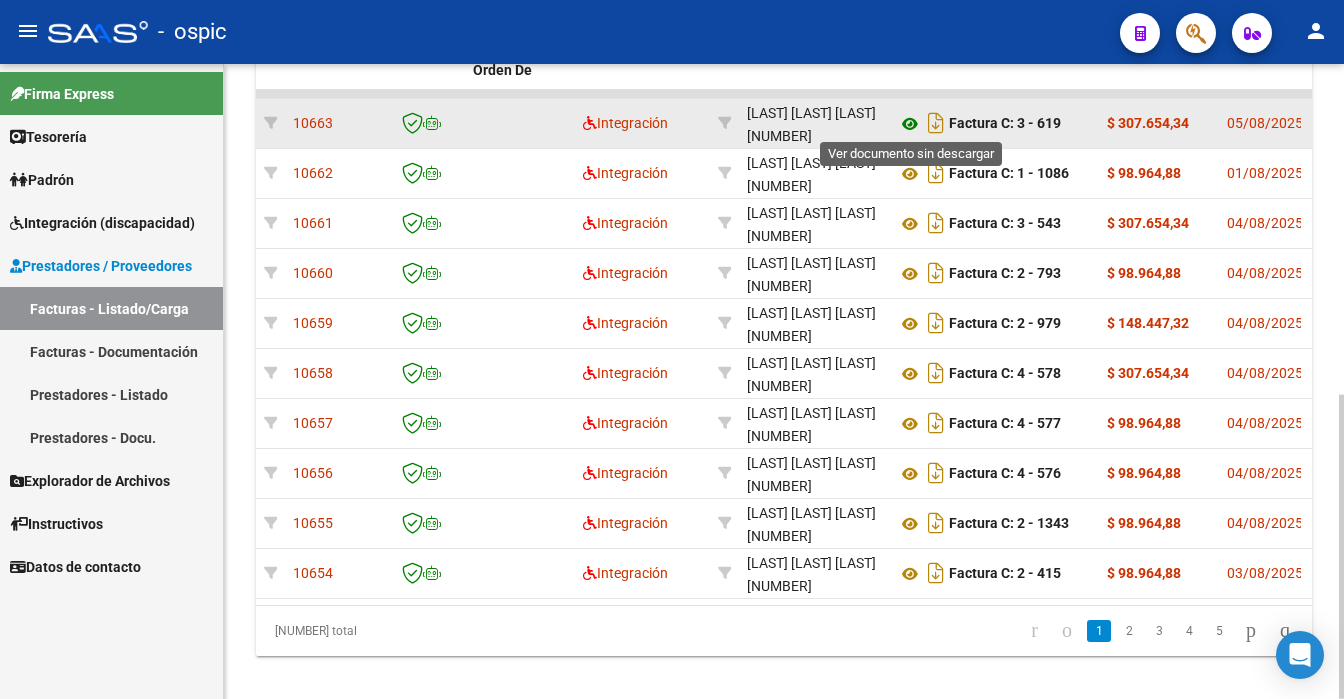 click 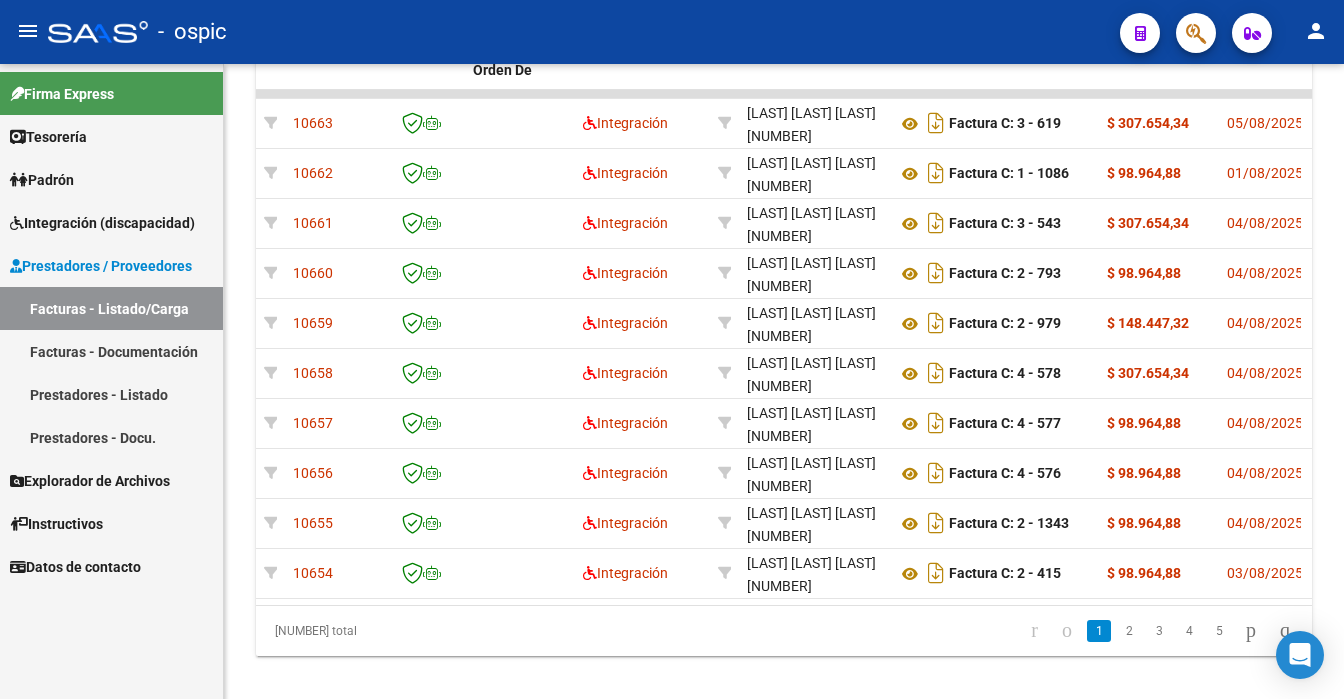 click on "2" 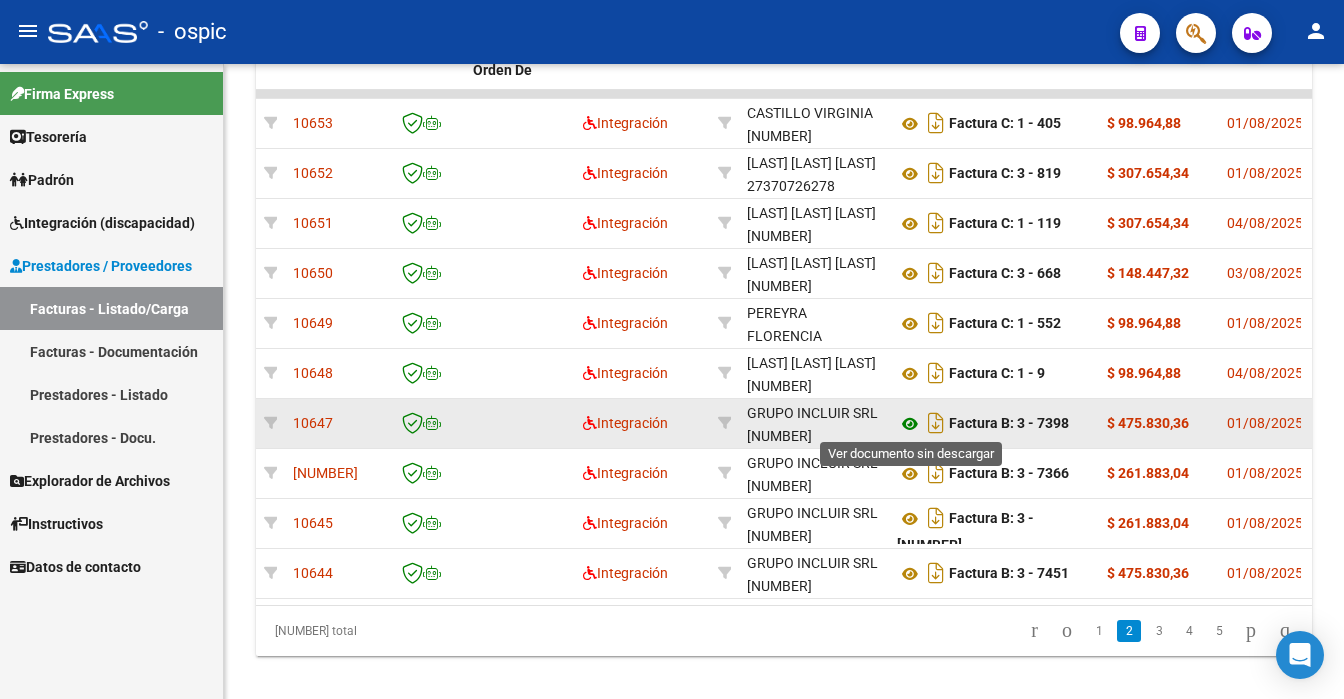 click 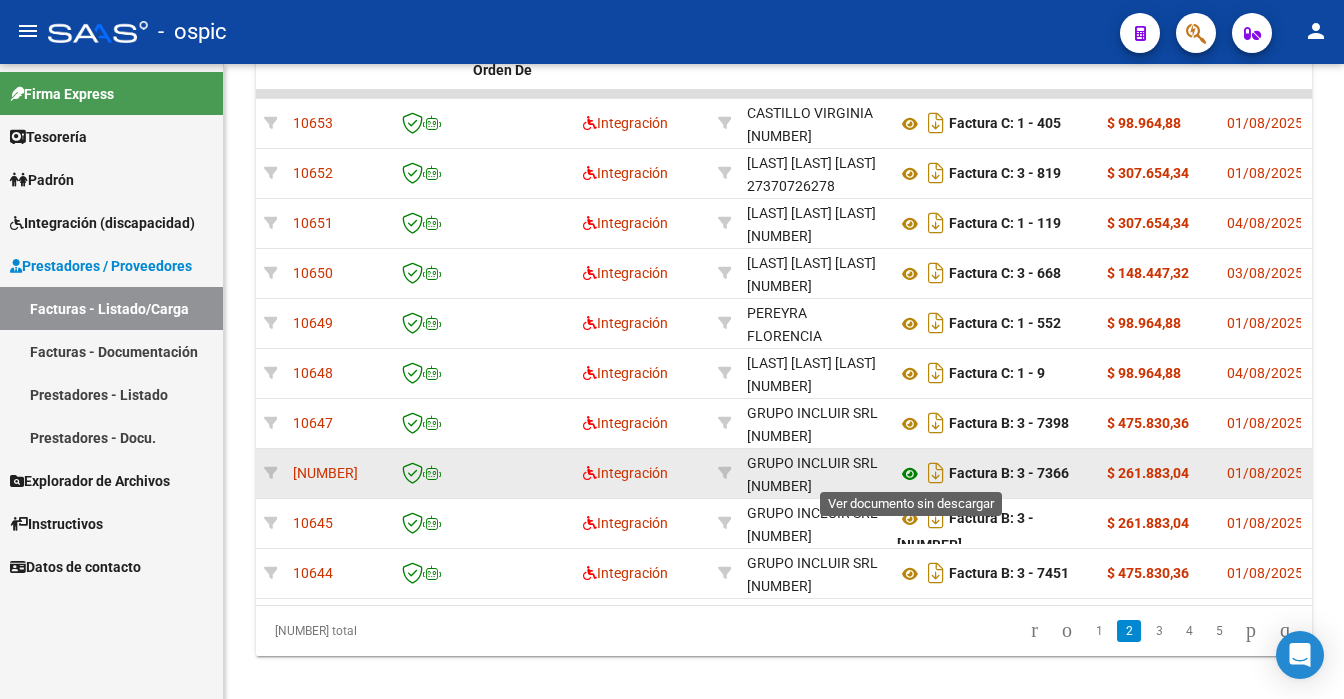 click 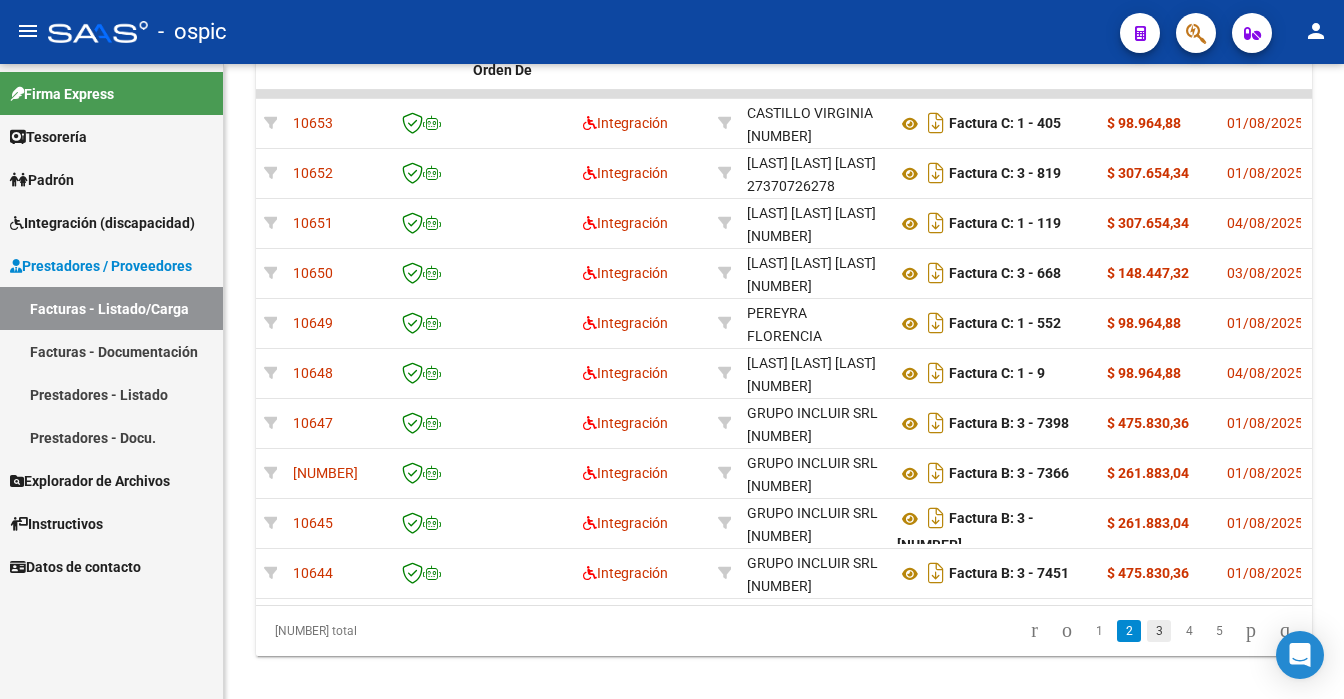 click on "3" 